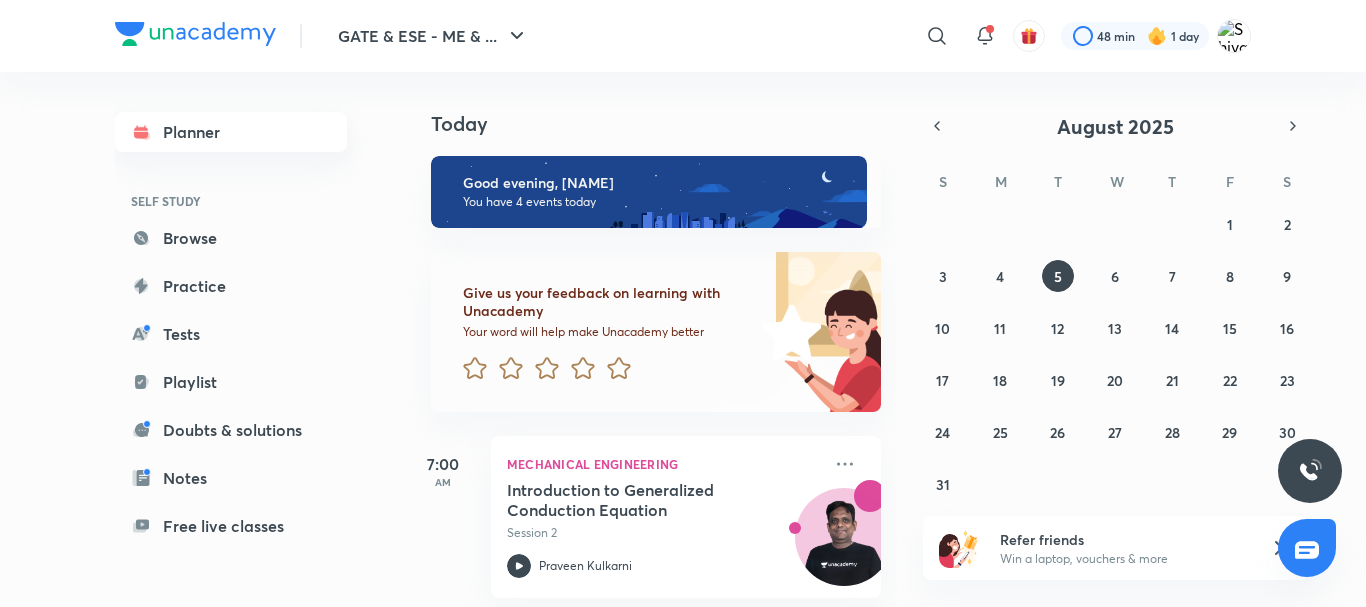 scroll, scrollTop: 0, scrollLeft: 0, axis: both 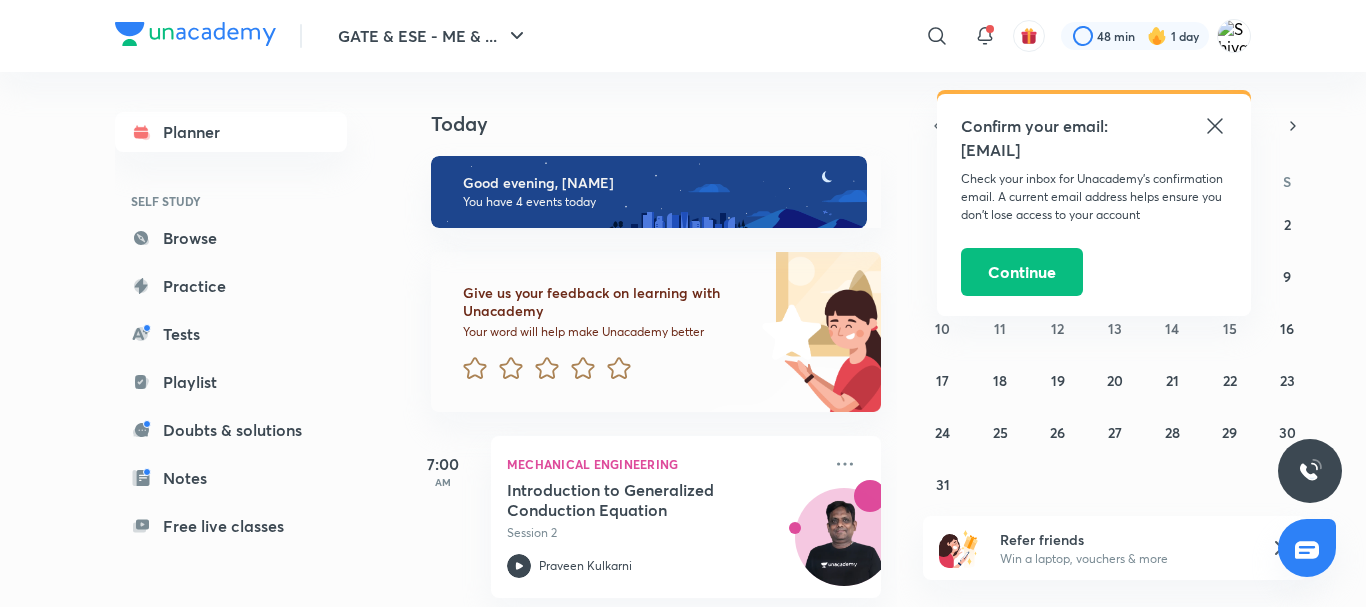 drag, startPoint x: 238, startPoint y: 128, endPoint x: 516, endPoint y: 131, distance: 278.01617 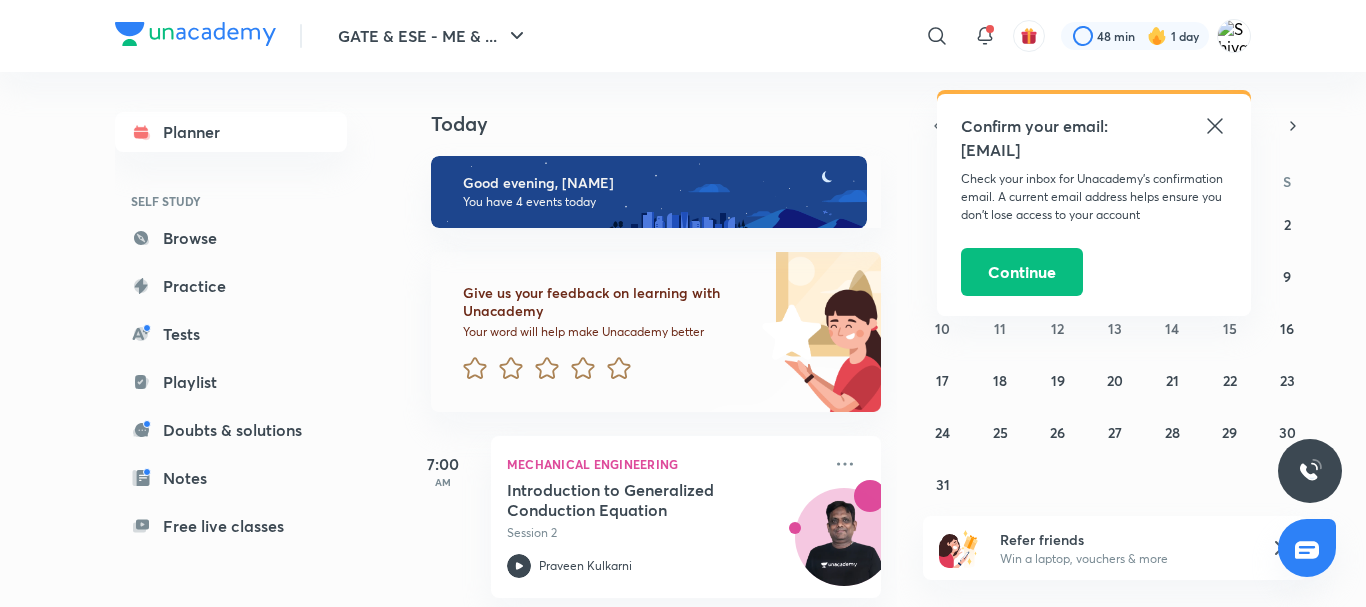 click 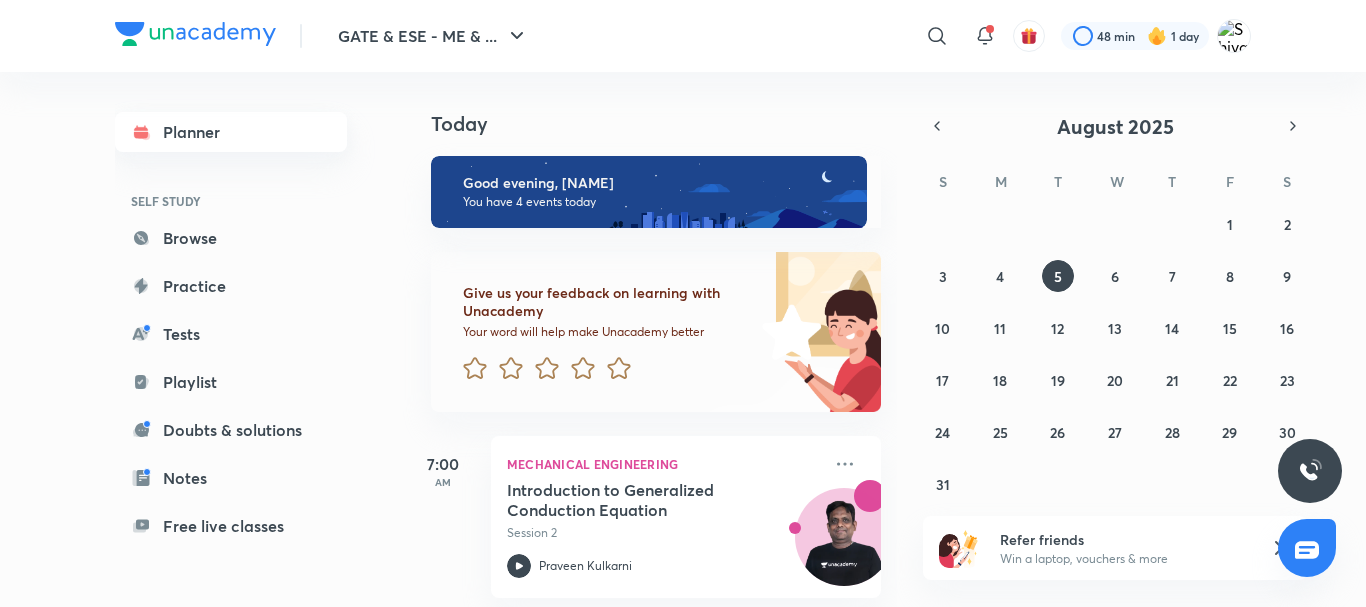 click on "Planner" at bounding box center [231, 132] 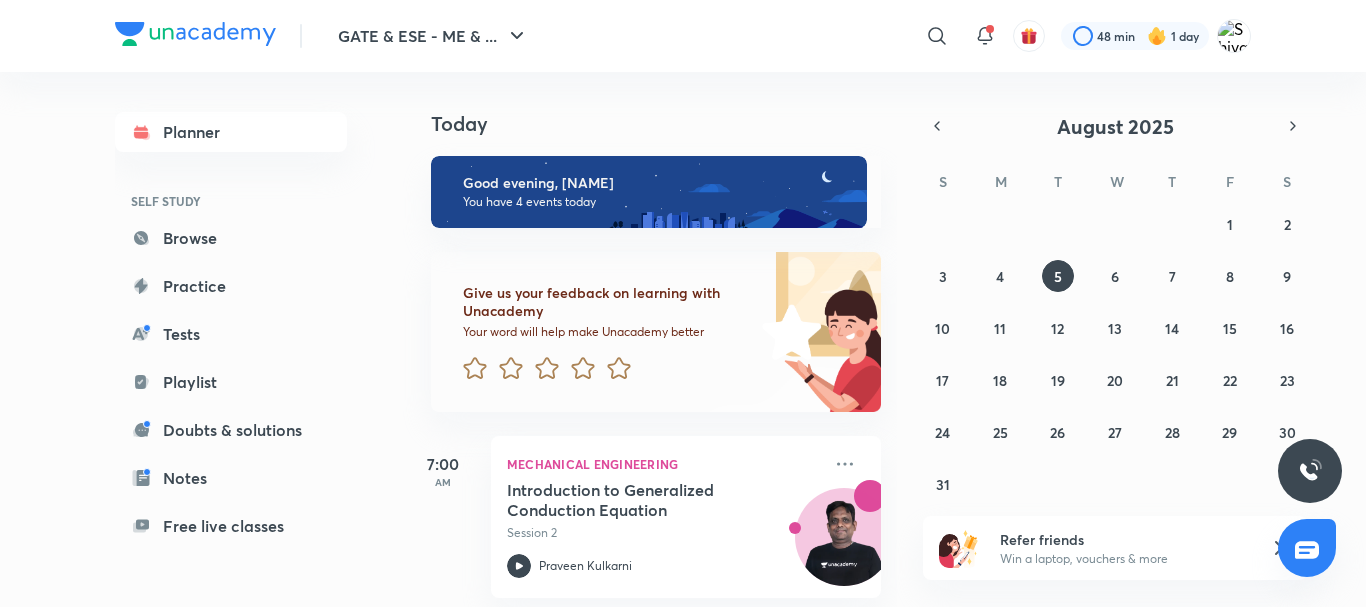 click on "Give us your feedback on learning with Unacademy" at bounding box center [609, 302] 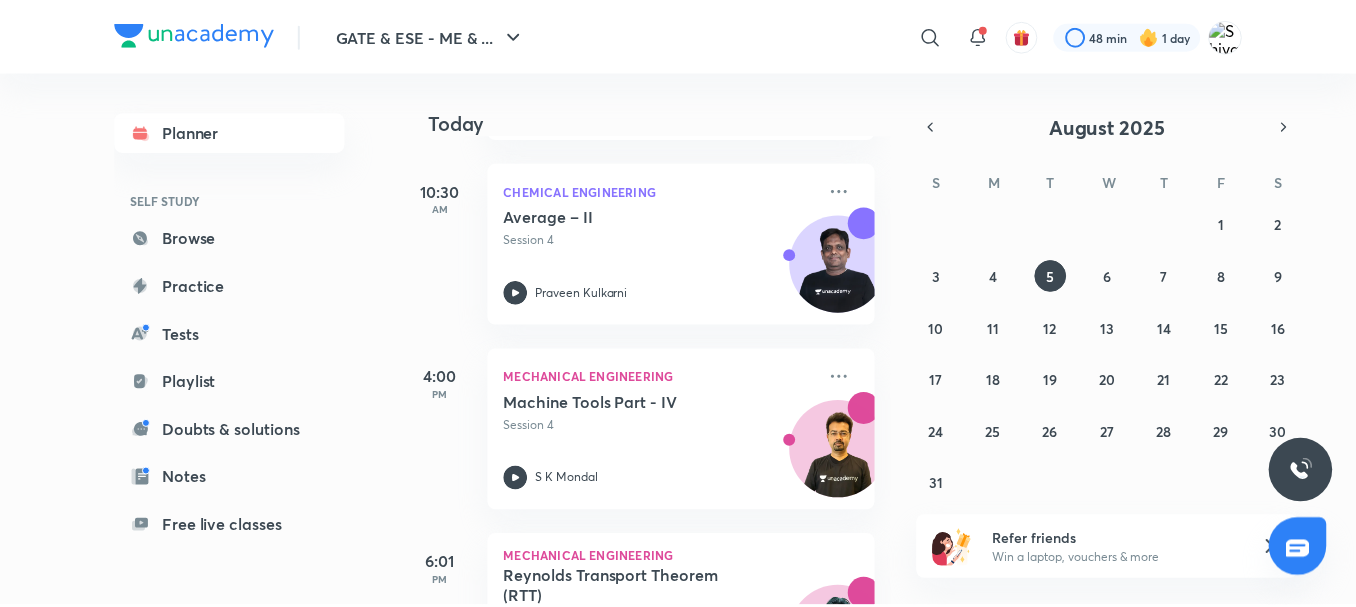 scroll, scrollTop: 448, scrollLeft: 0, axis: vertical 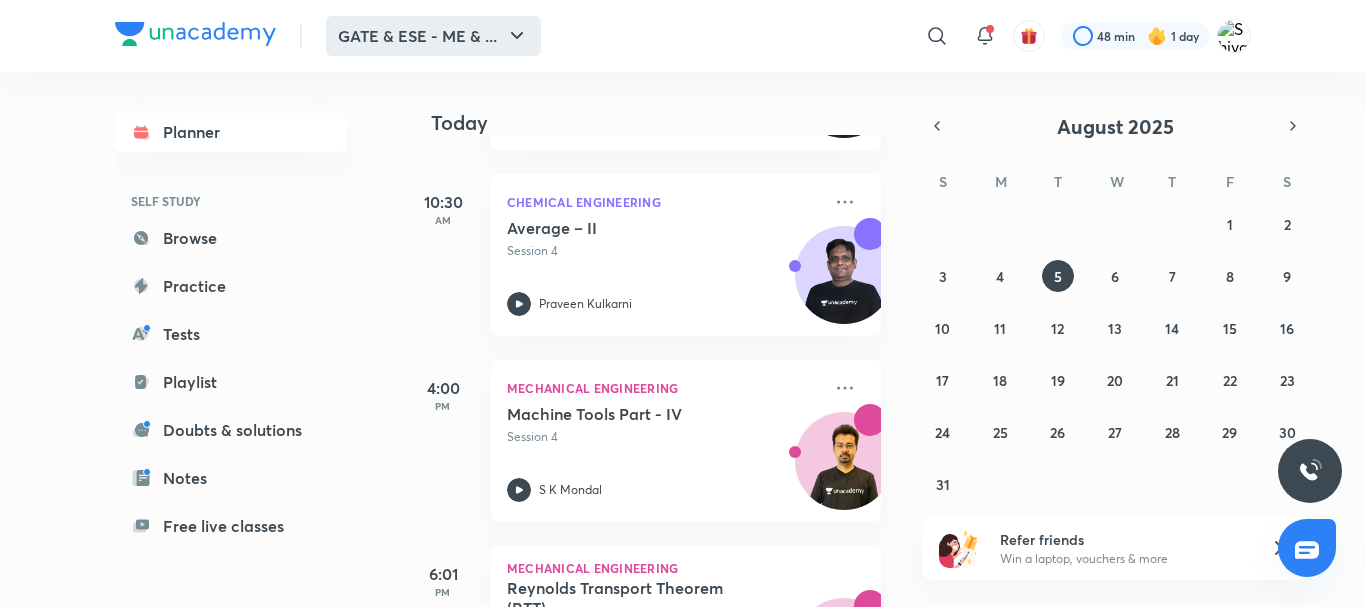 click 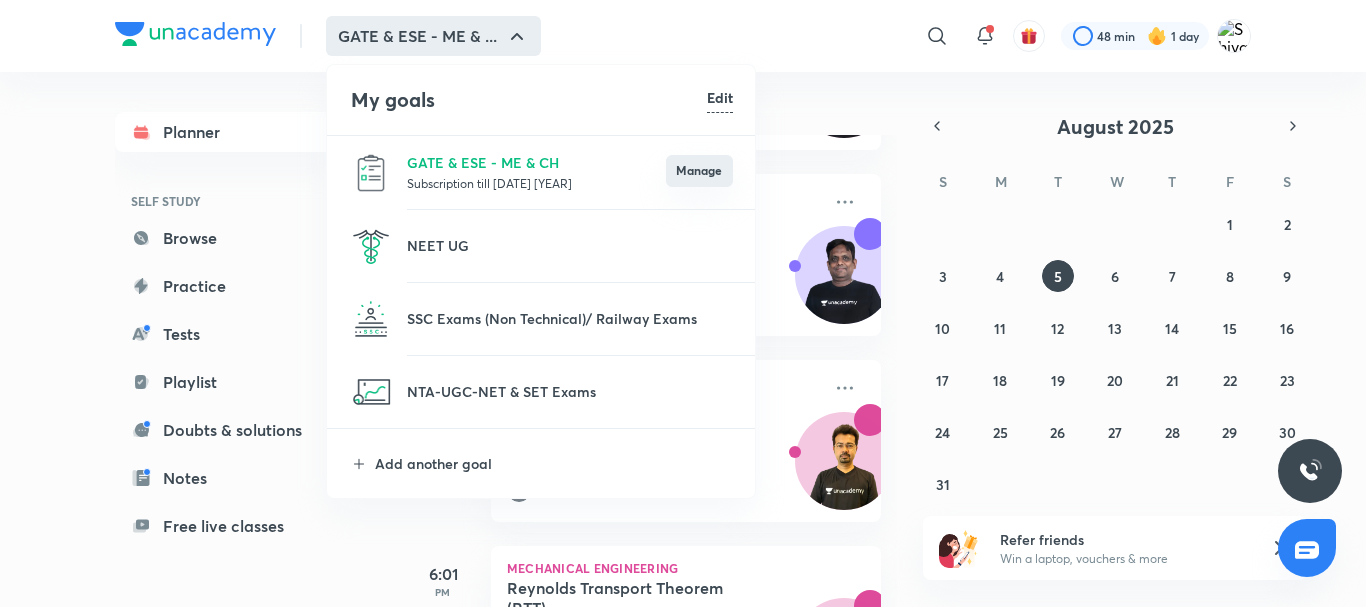 click on "Manage" at bounding box center (699, 171) 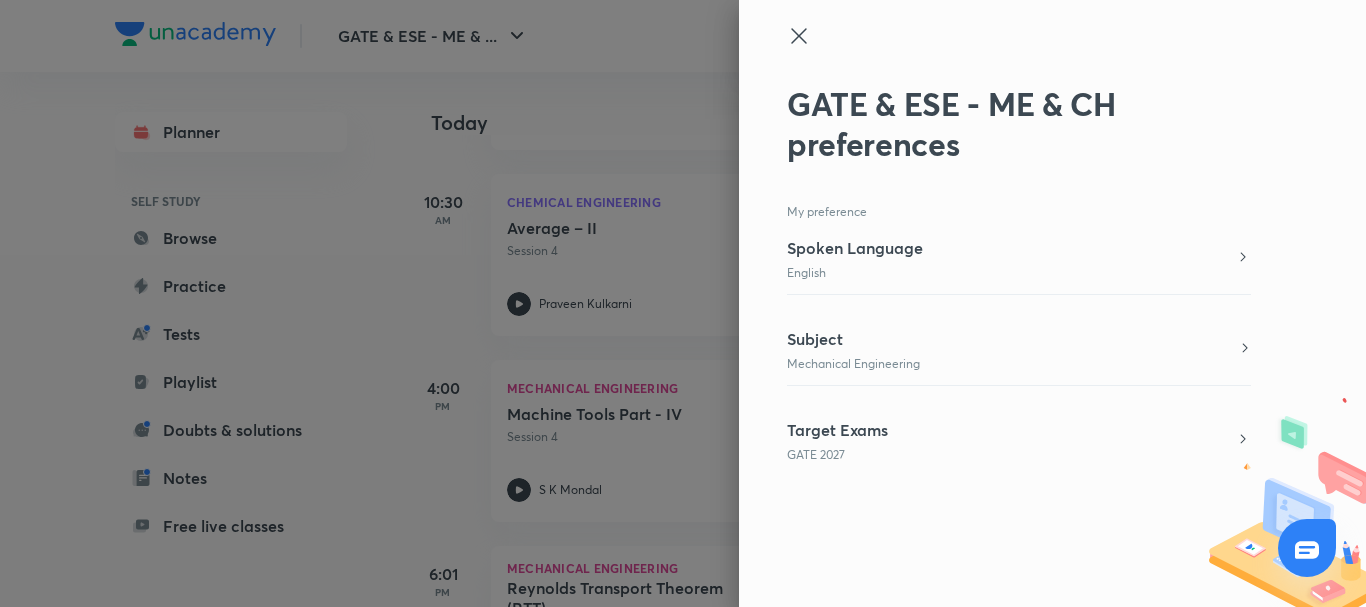 click on "Subject" at bounding box center [853, 339] 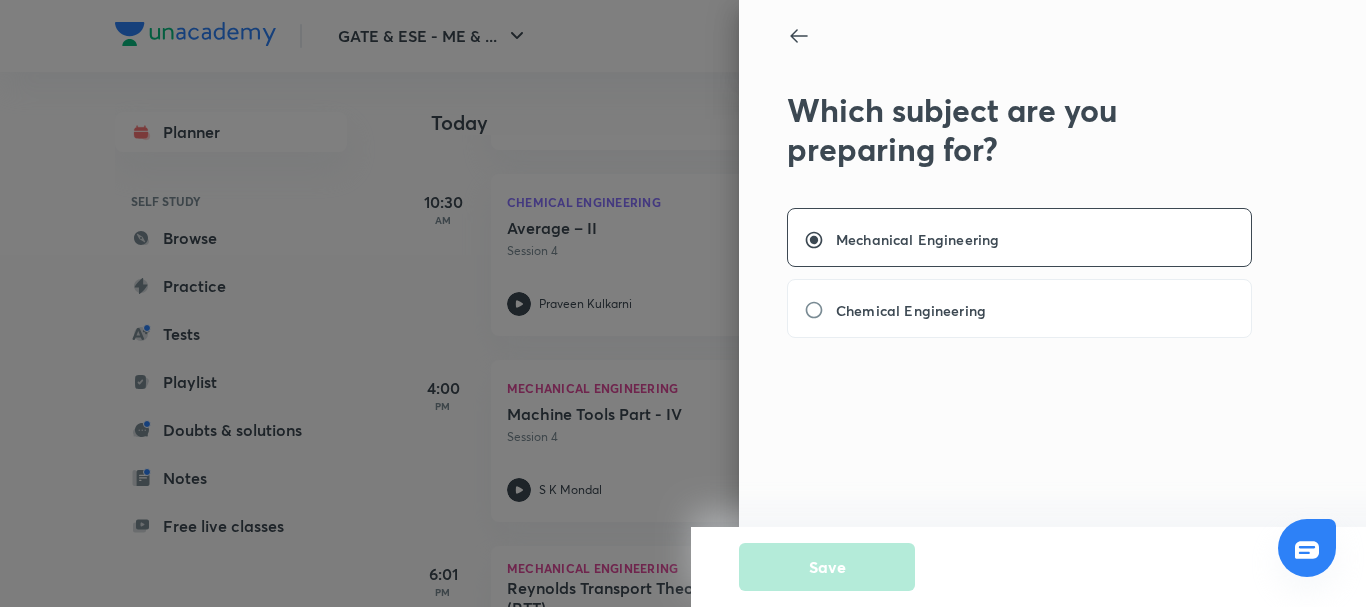 click 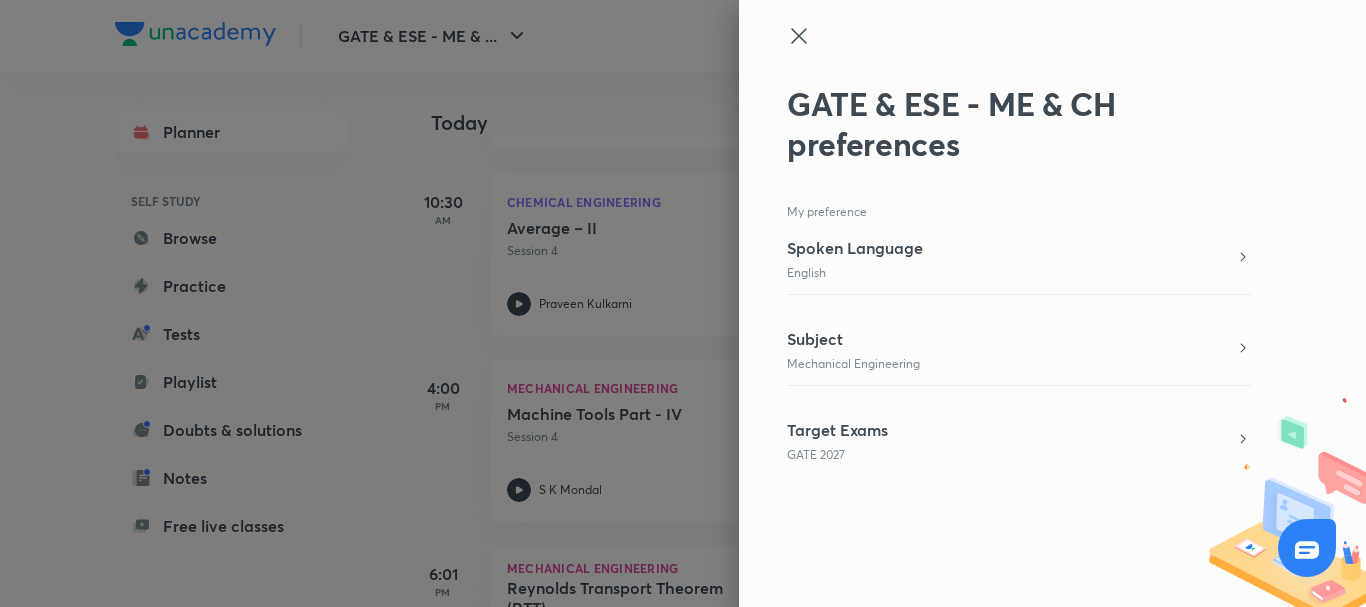 click 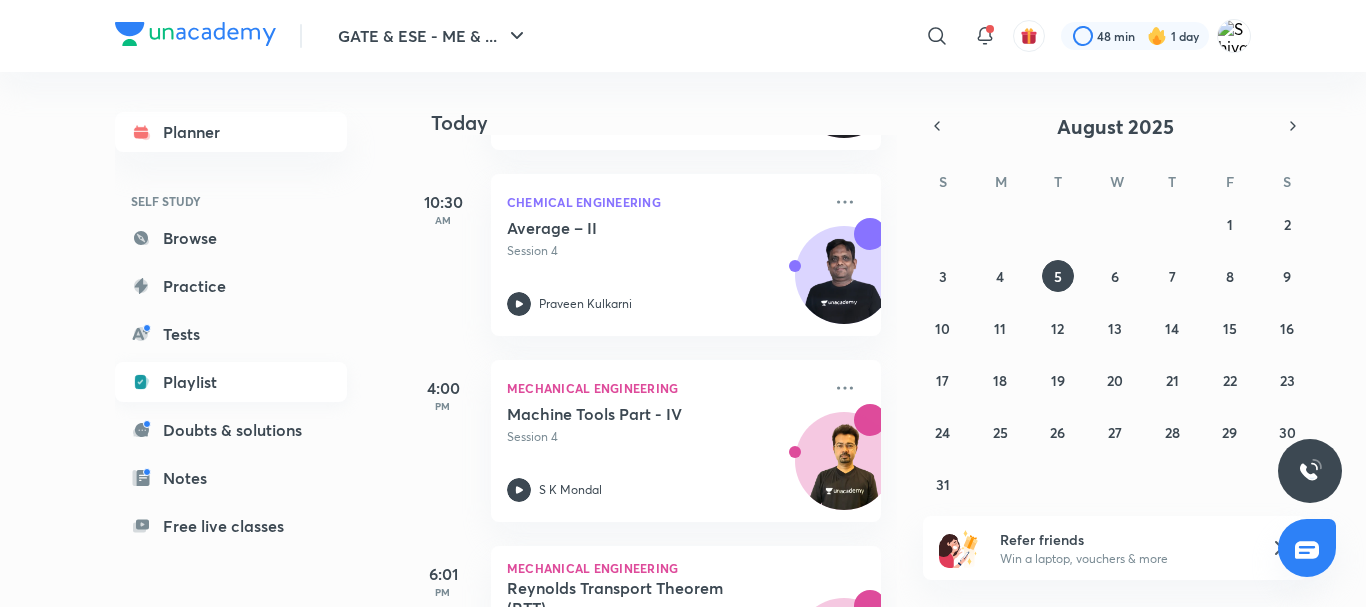 click on "Playlist" at bounding box center [231, 382] 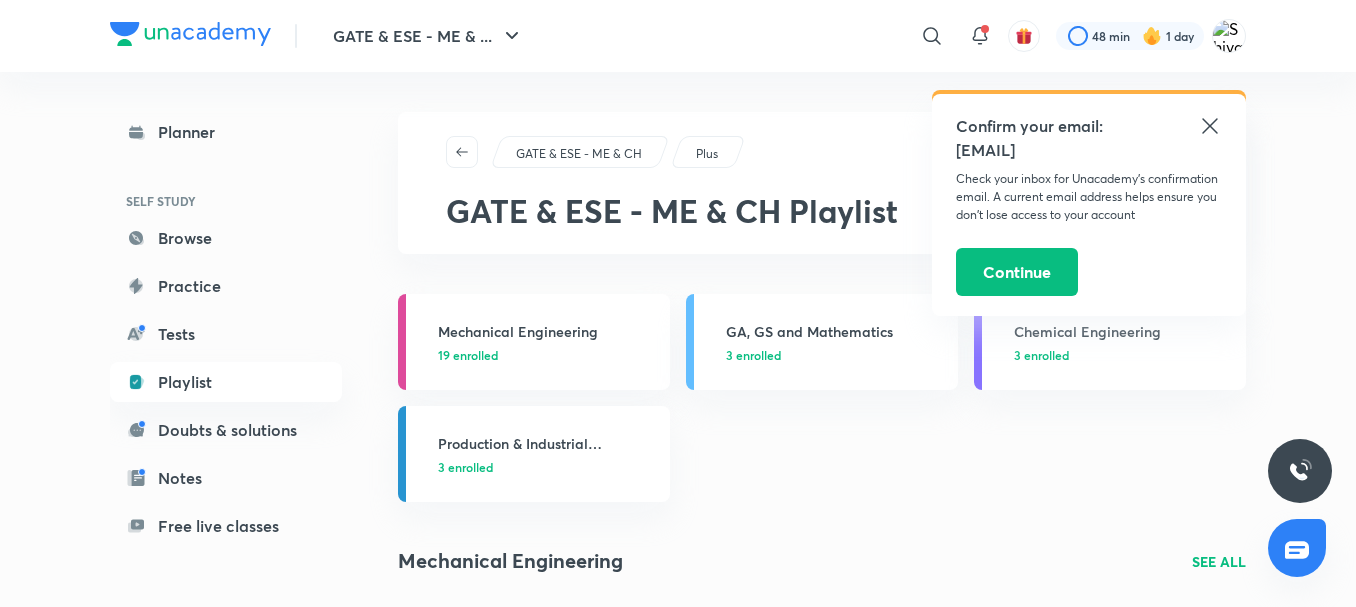 click 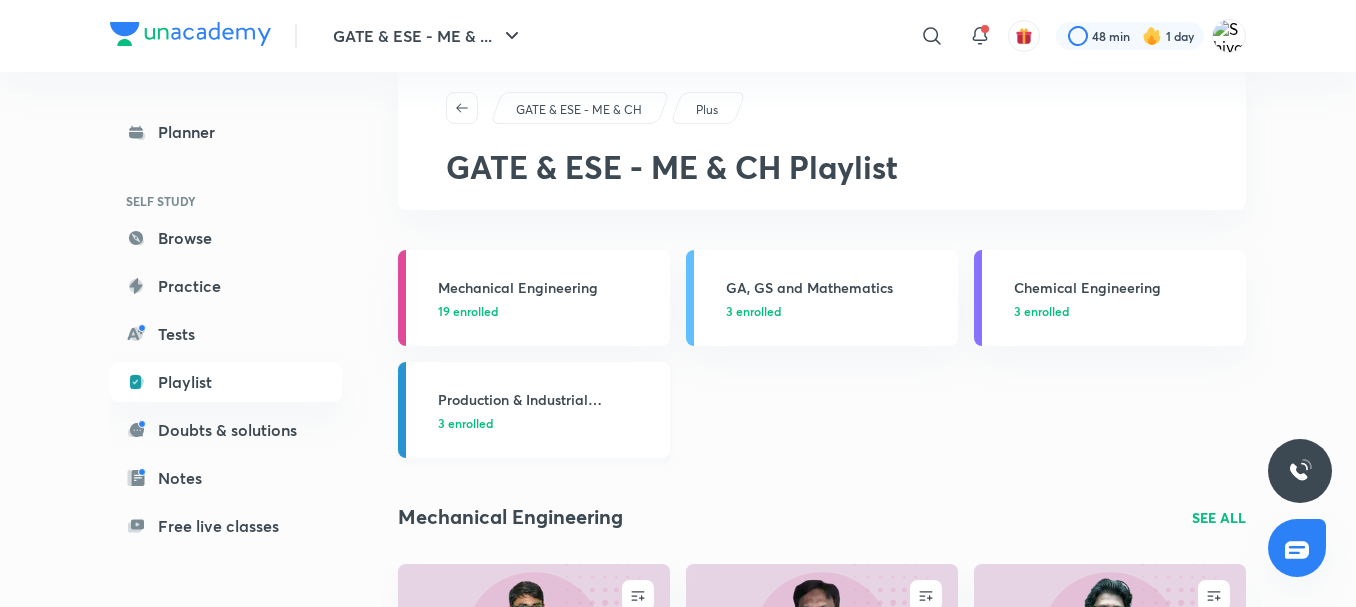 scroll, scrollTop: 0, scrollLeft: 0, axis: both 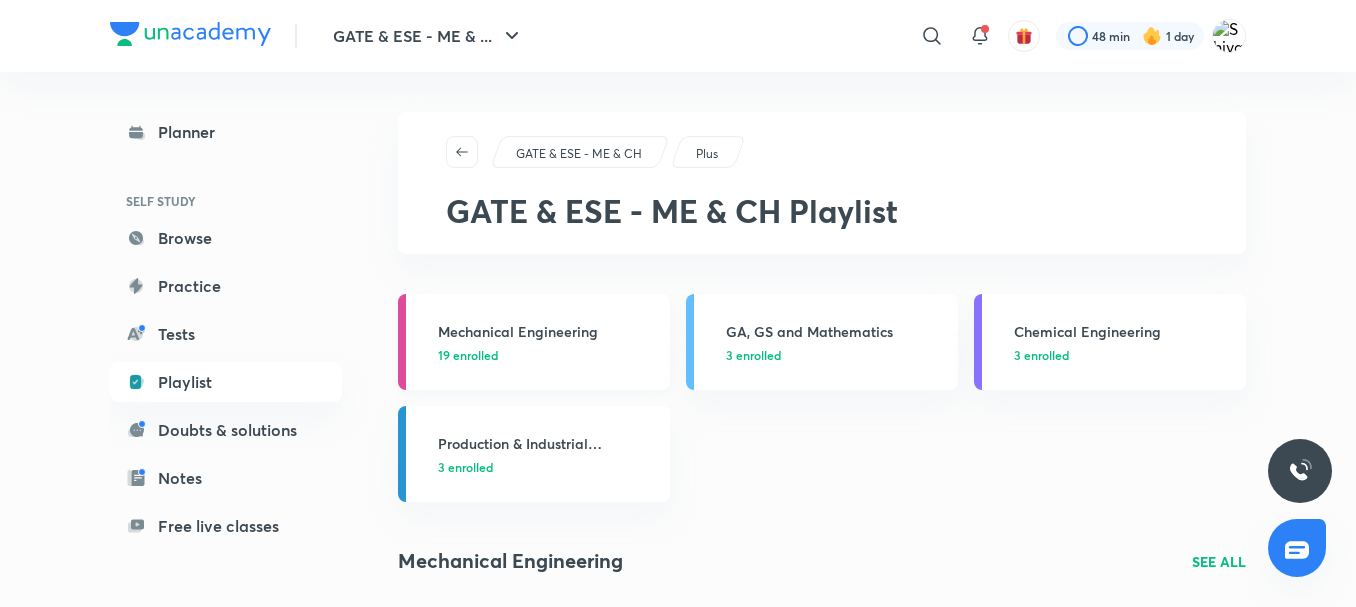 click on "19 enrolled" at bounding box center [548, 355] 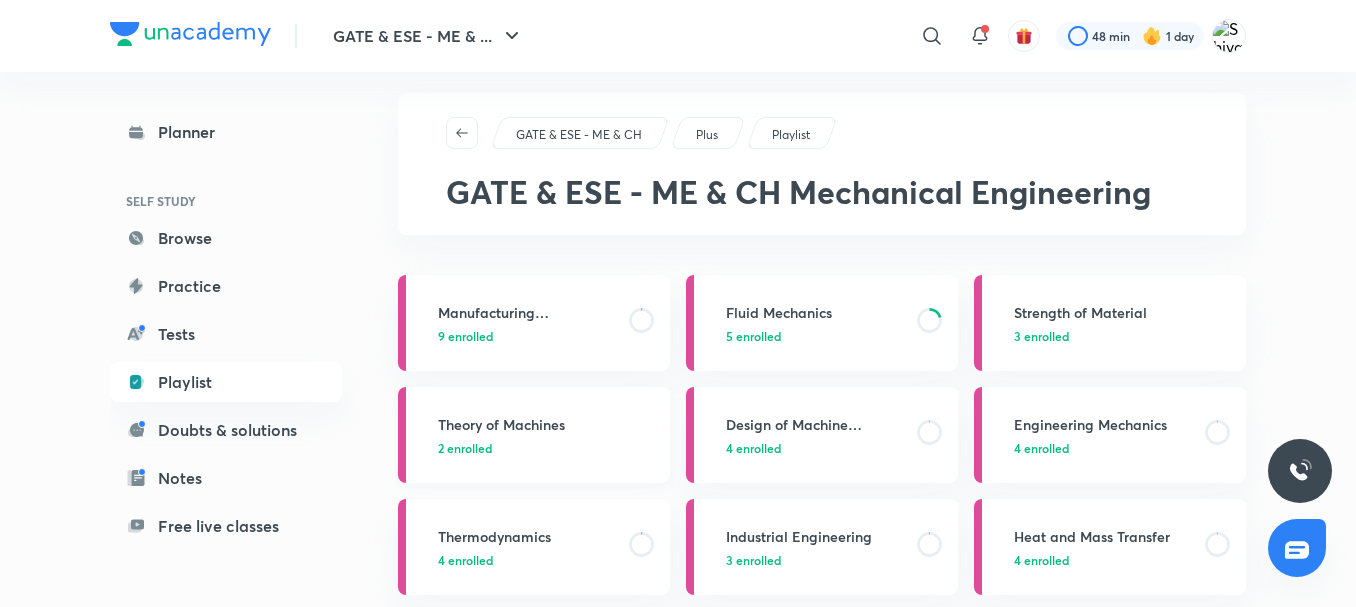 scroll, scrollTop: 18, scrollLeft: 0, axis: vertical 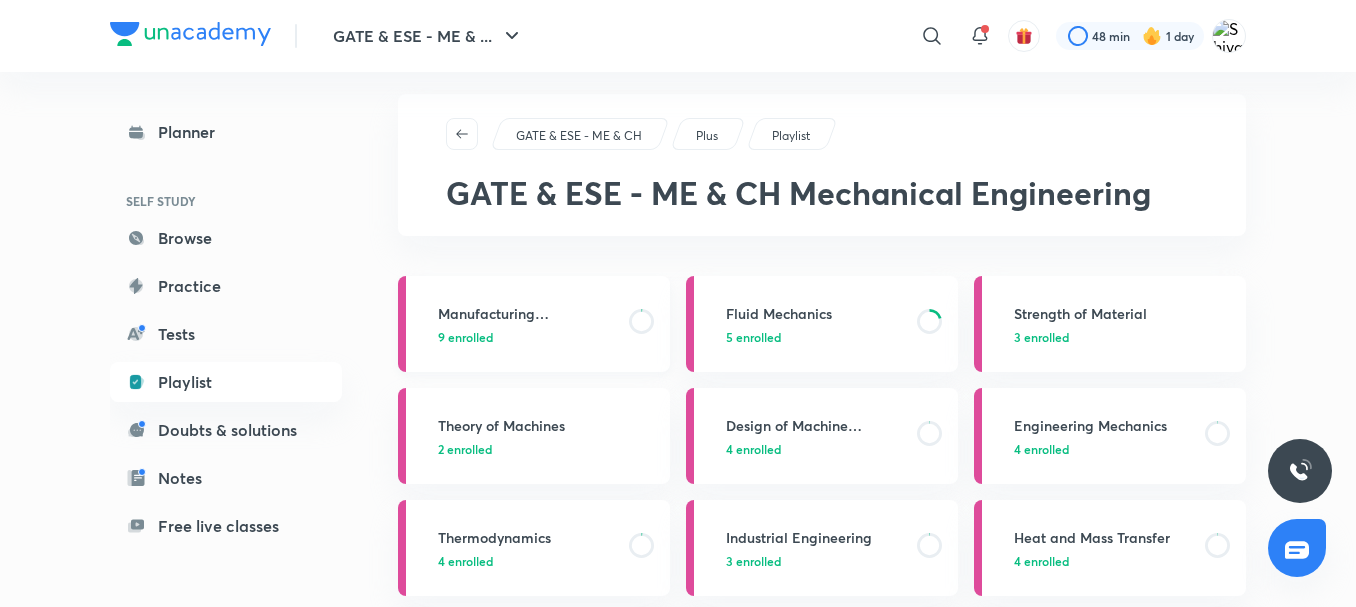click on "9 enrolled" at bounding box center [527, 337] 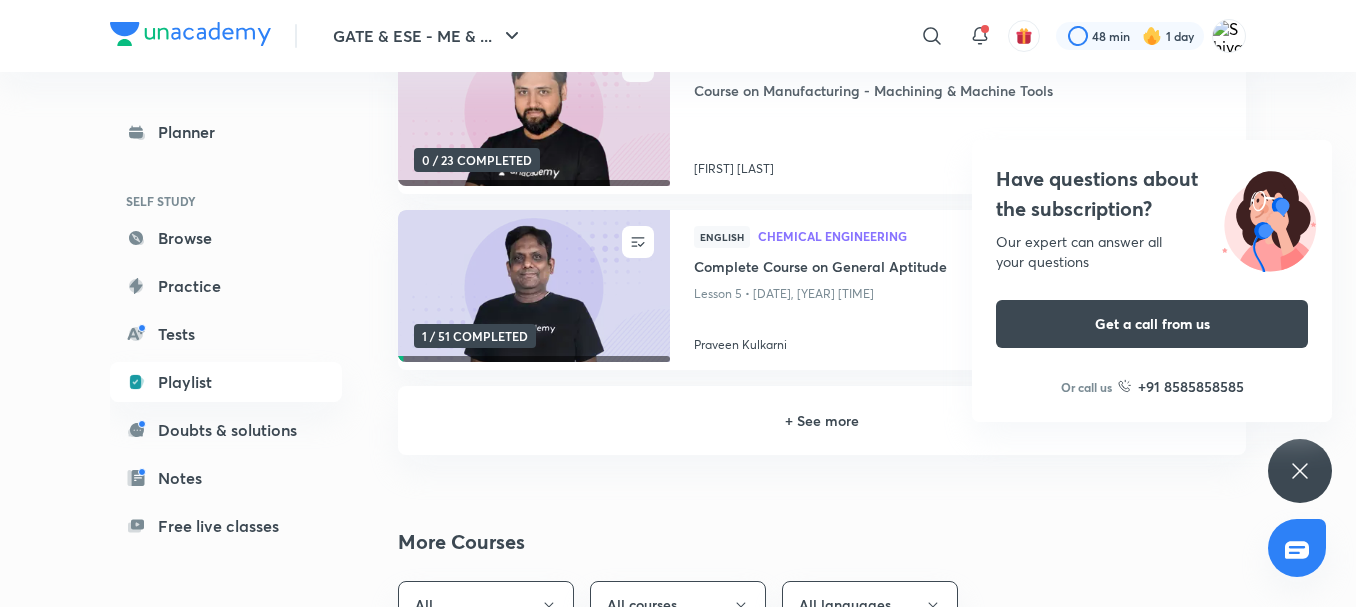 scroll, scrollTop: 489, scrollLeft: 0, axis: vertical 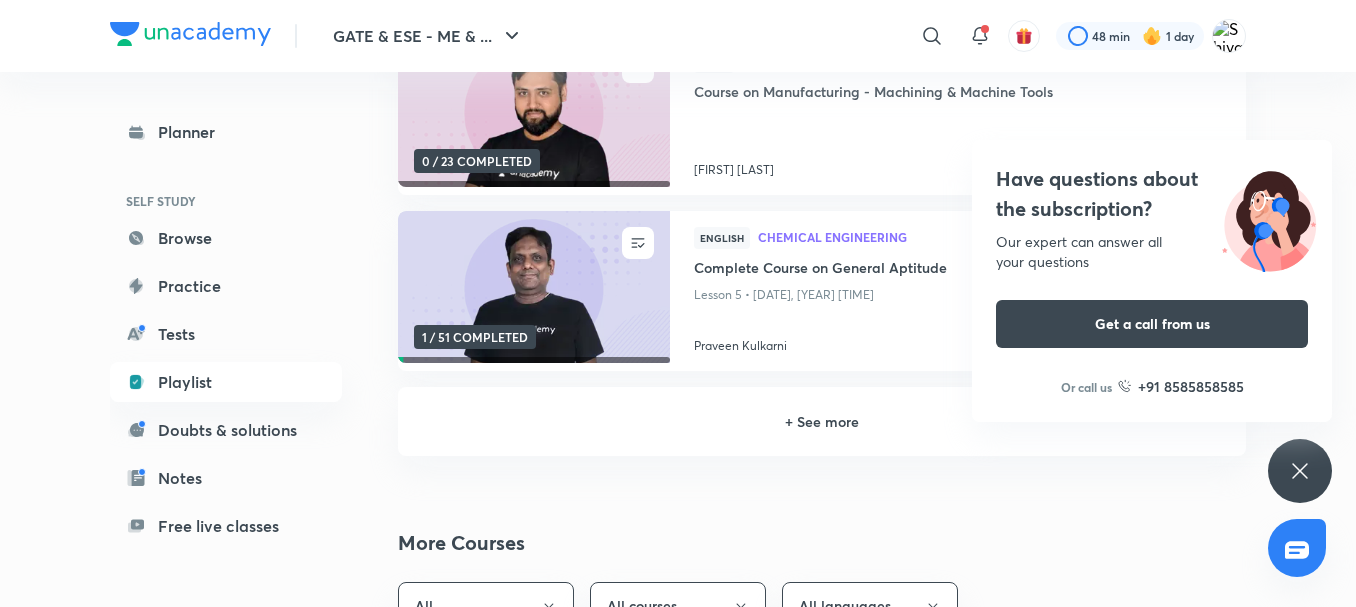 click on "Have questions about the subscription? Our expert can answer all your questions Get a call from us Or call us +91 8585858585" at bounding box center (1300, 471) 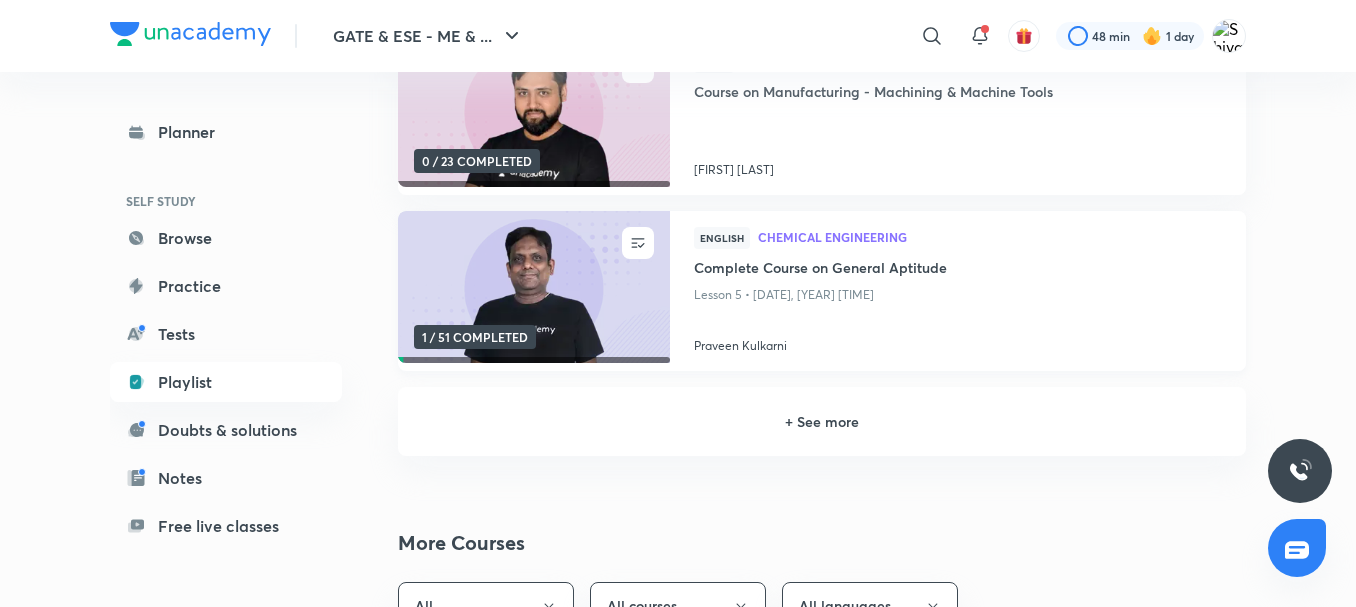click on "Chemical Engineering" at bounding box center [990, 237] 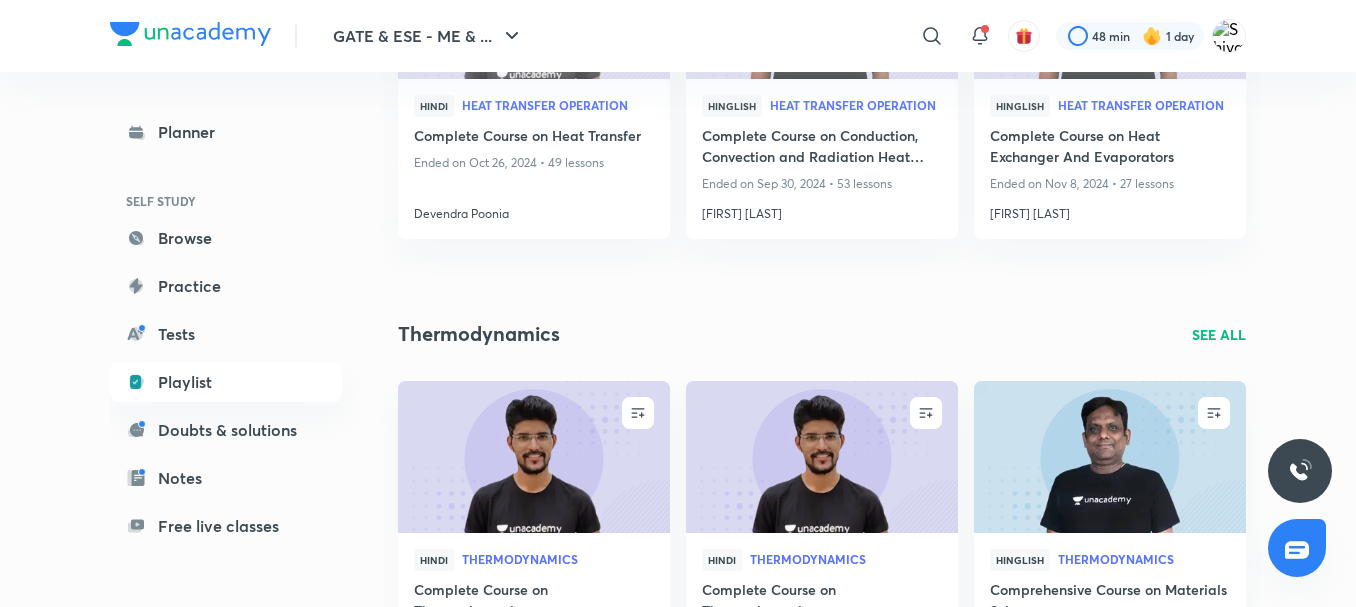 scroll, scrollTop: 0, scrollLeft: 0, axis: both 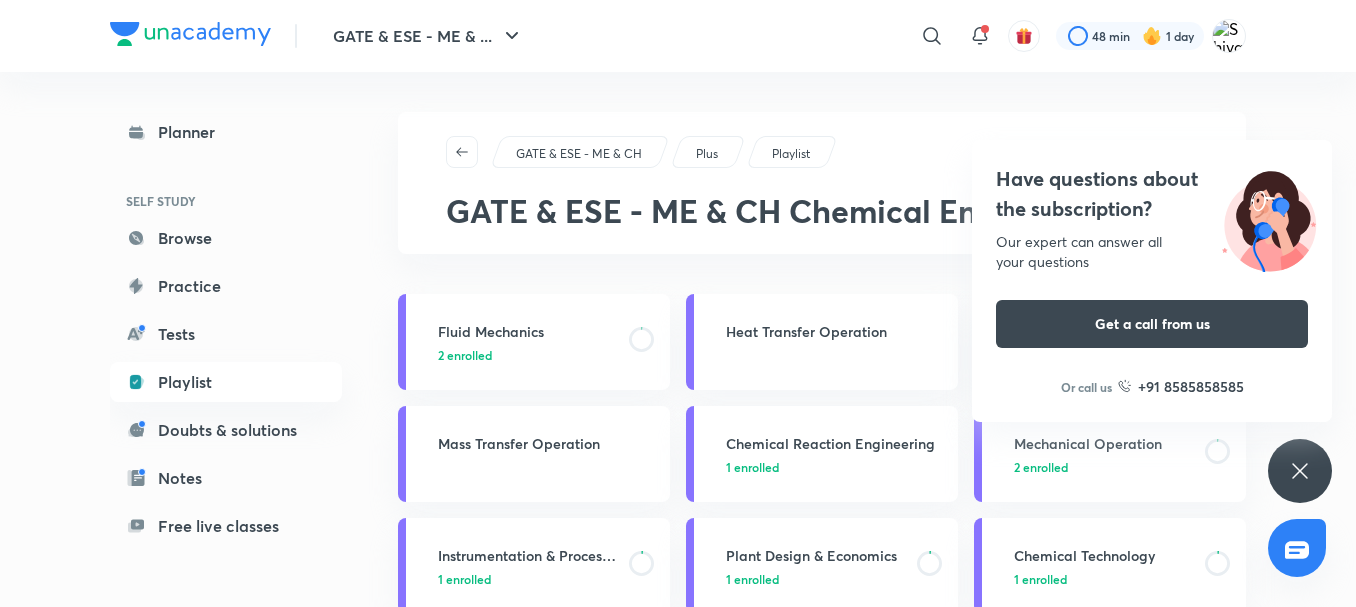click on "Have questions about the subscription? Our expert can answer all your questions Get a call from us Or call us +91 8585858585" at bounding box center (1300, 471) 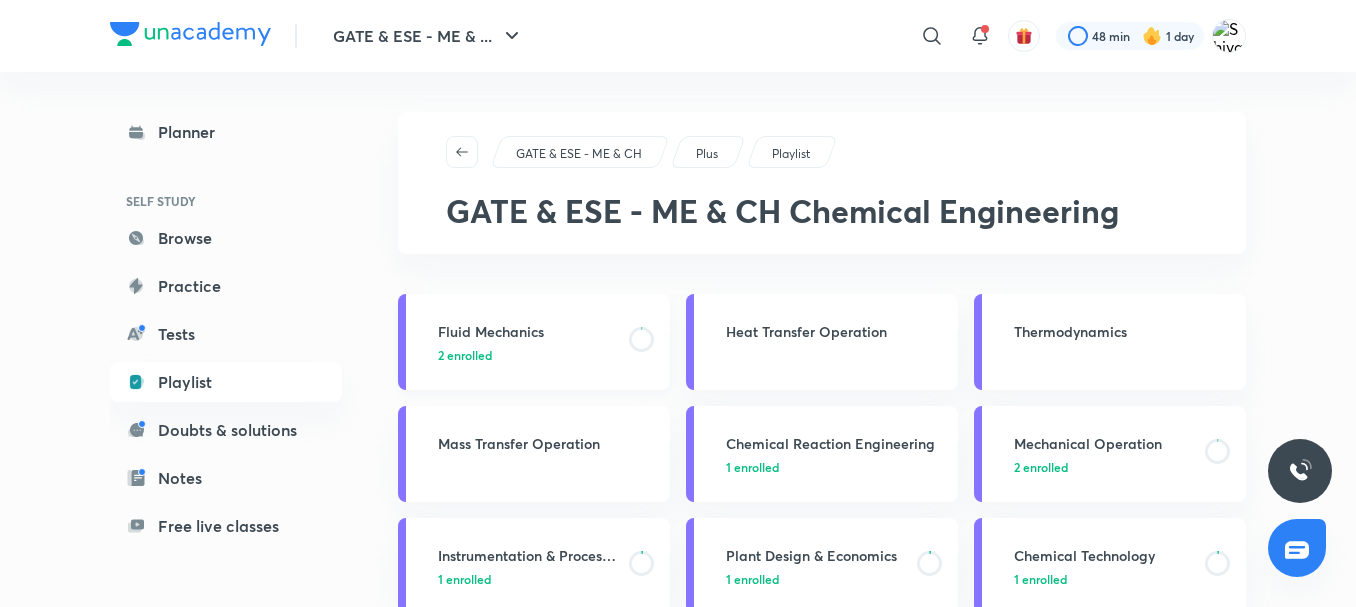 click on "Fluid Mechanics" at bounding box center (527, 331) 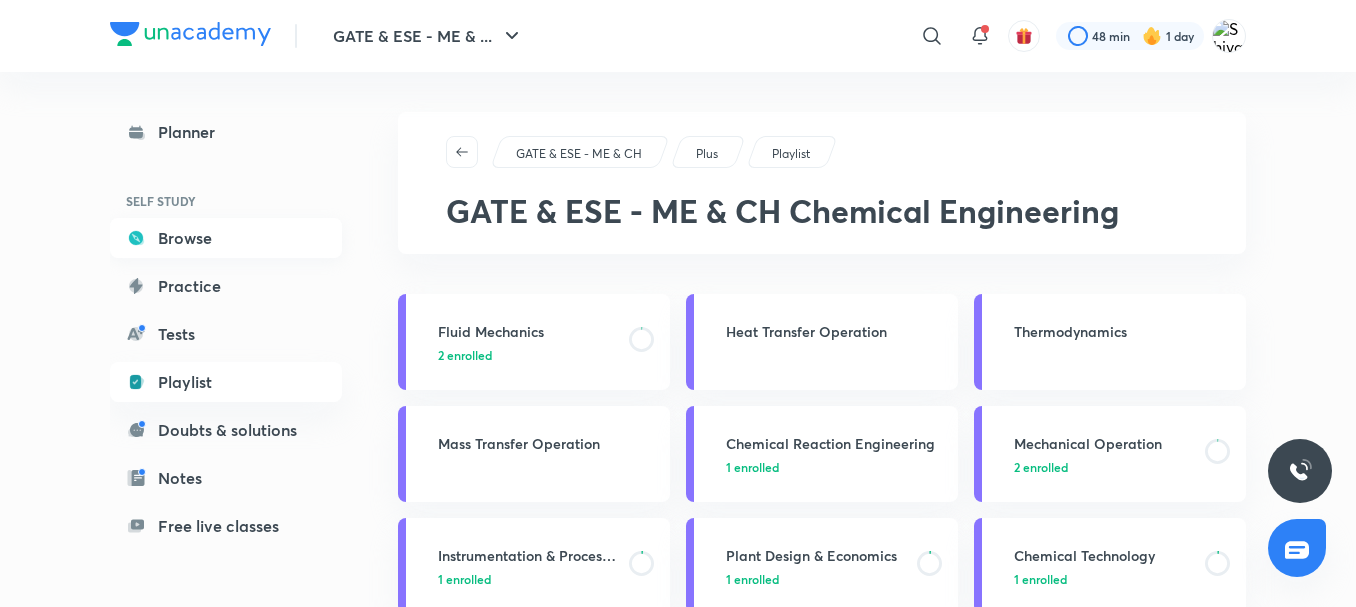 click on "Fluid Mechanics 2 enrolled" at bounding box center (534, 342) 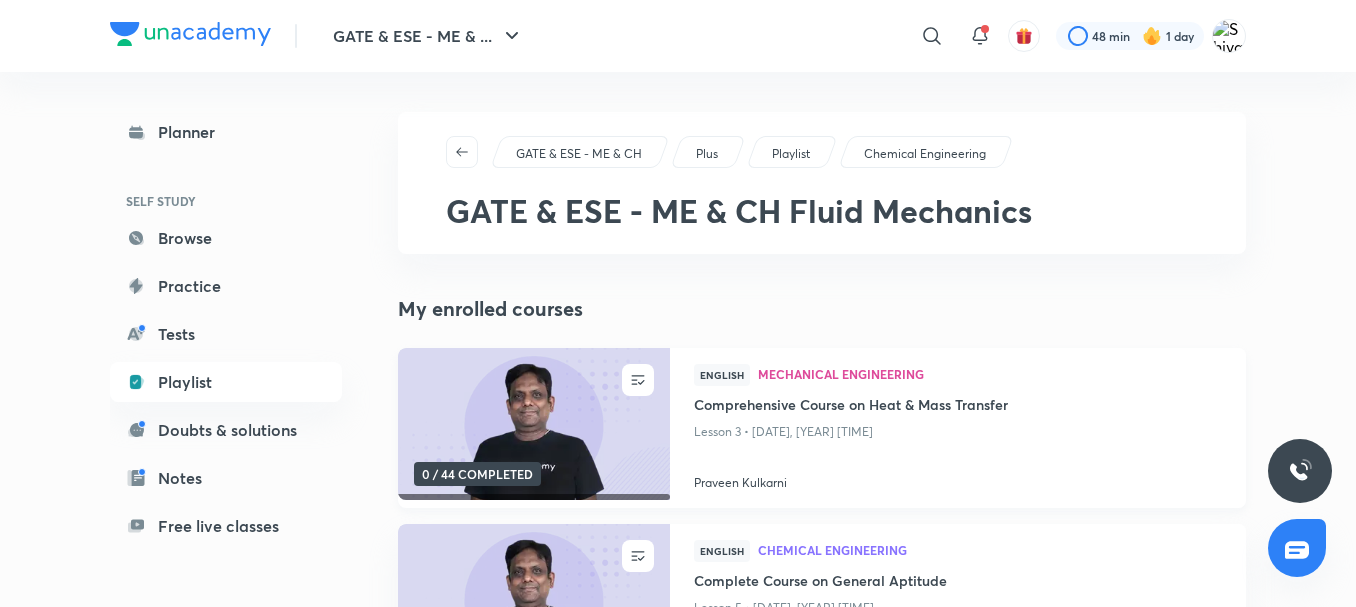 click on "Mechanical Engineering" at bounding box center [990, 374] 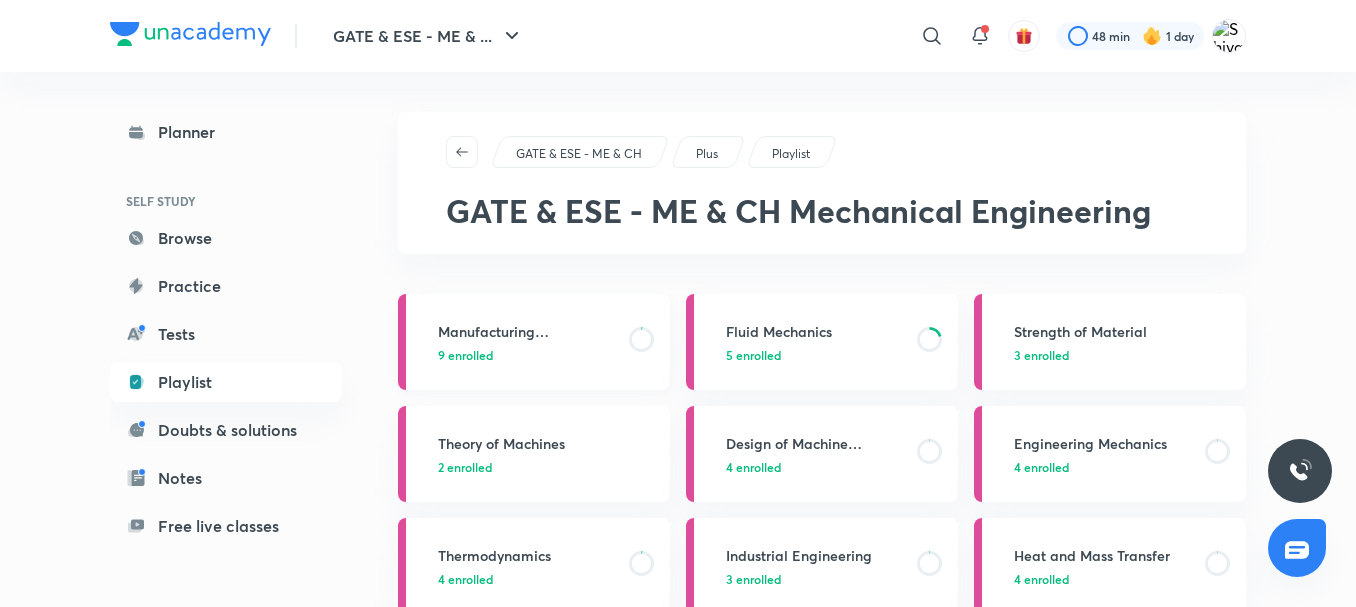 drag, startPoint x: 542, startPoint y: 349, endPoint x: 448, endPoint y: 335, distance: 95.036835 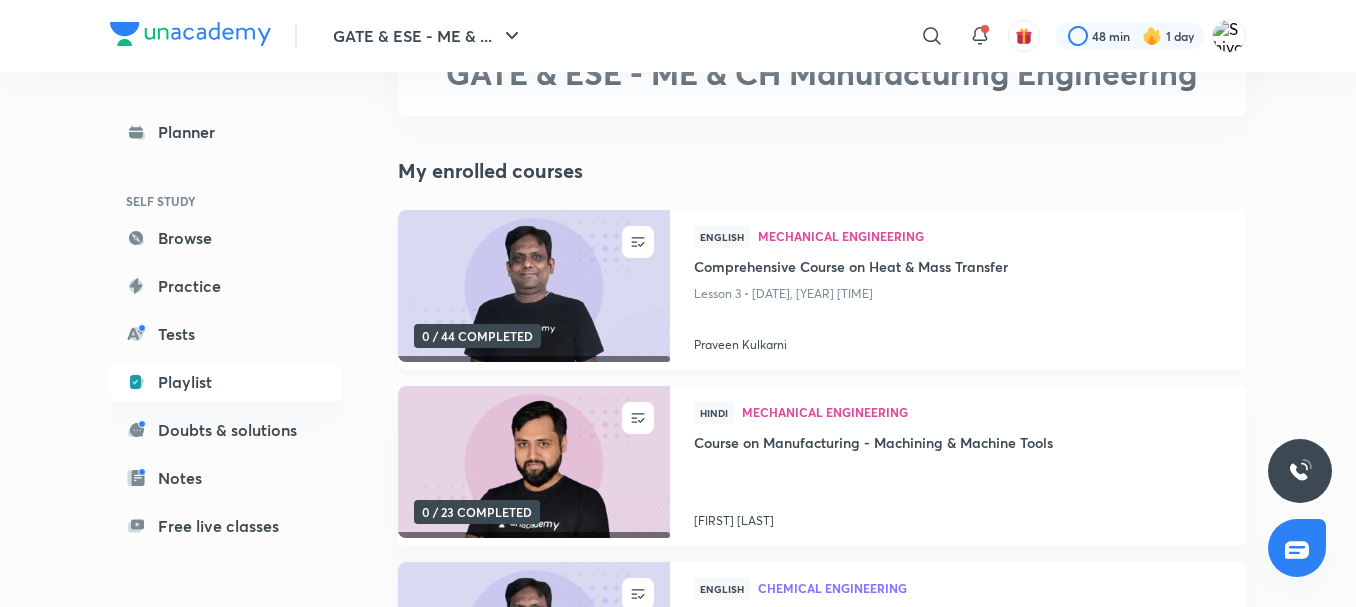 scroll, scrollTop: 143, scrollLeft: 0, axis: vertical 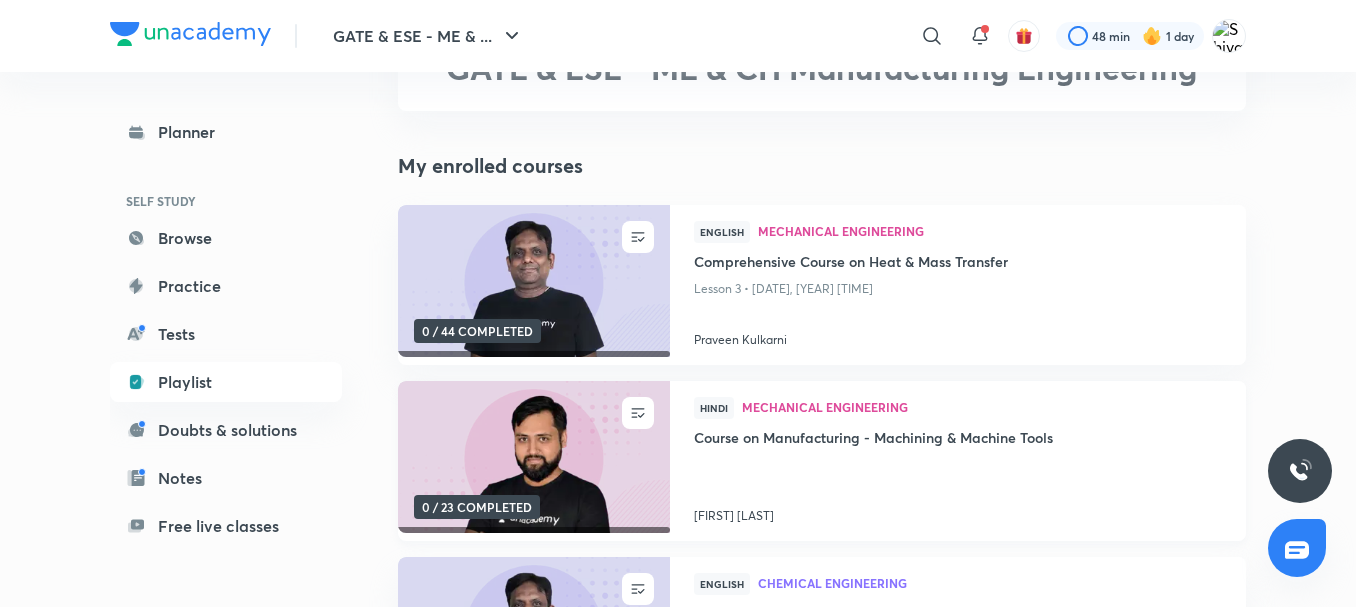 click on "Hindi Mechanical Engineering" at bounding box center [958, 412] 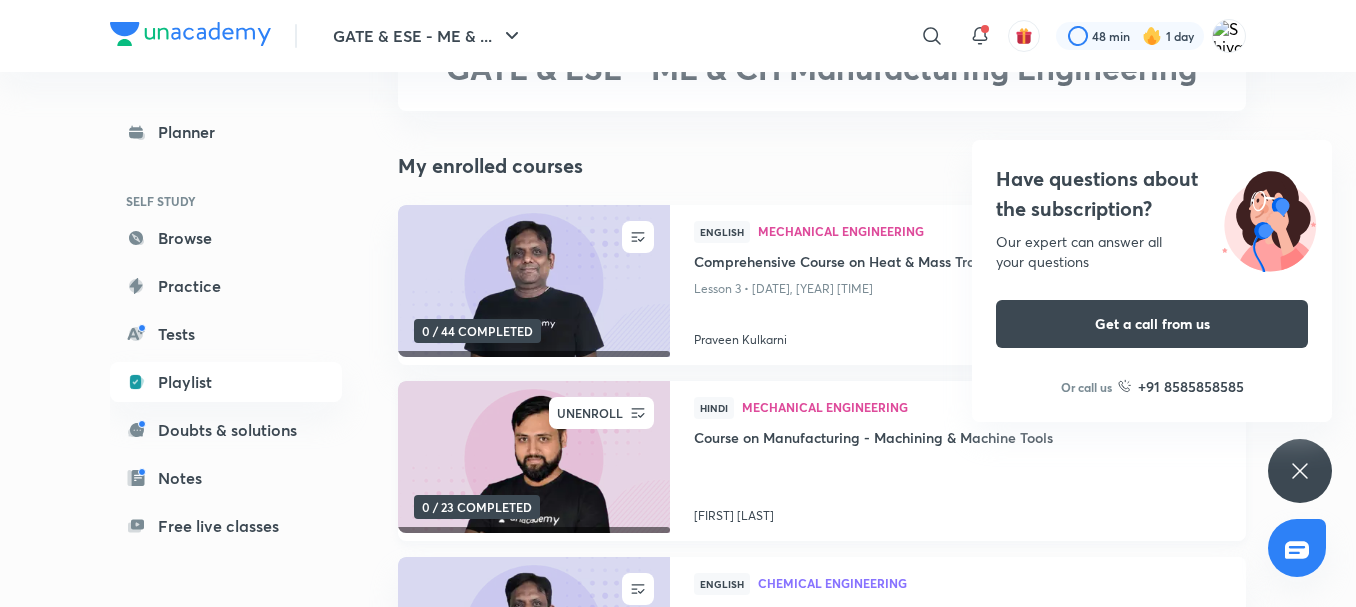 click on "UNENROLL" at bounding box center (590, 413) 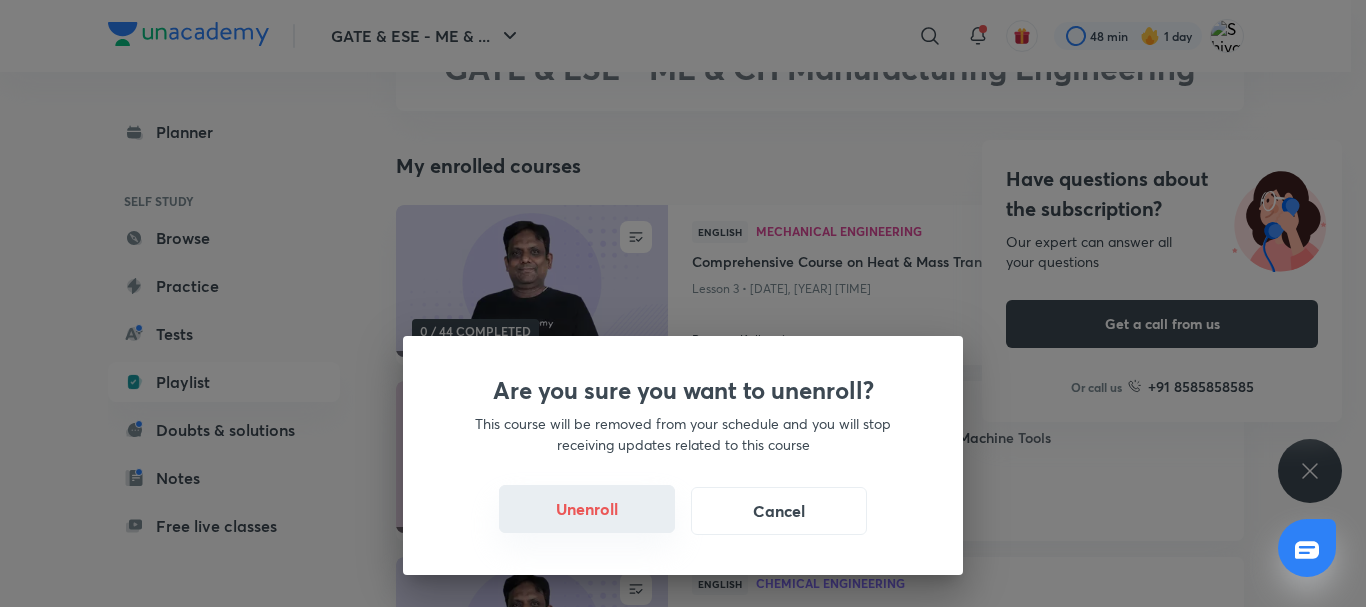 click on "Unenroll" at bounding box center [587, 509] 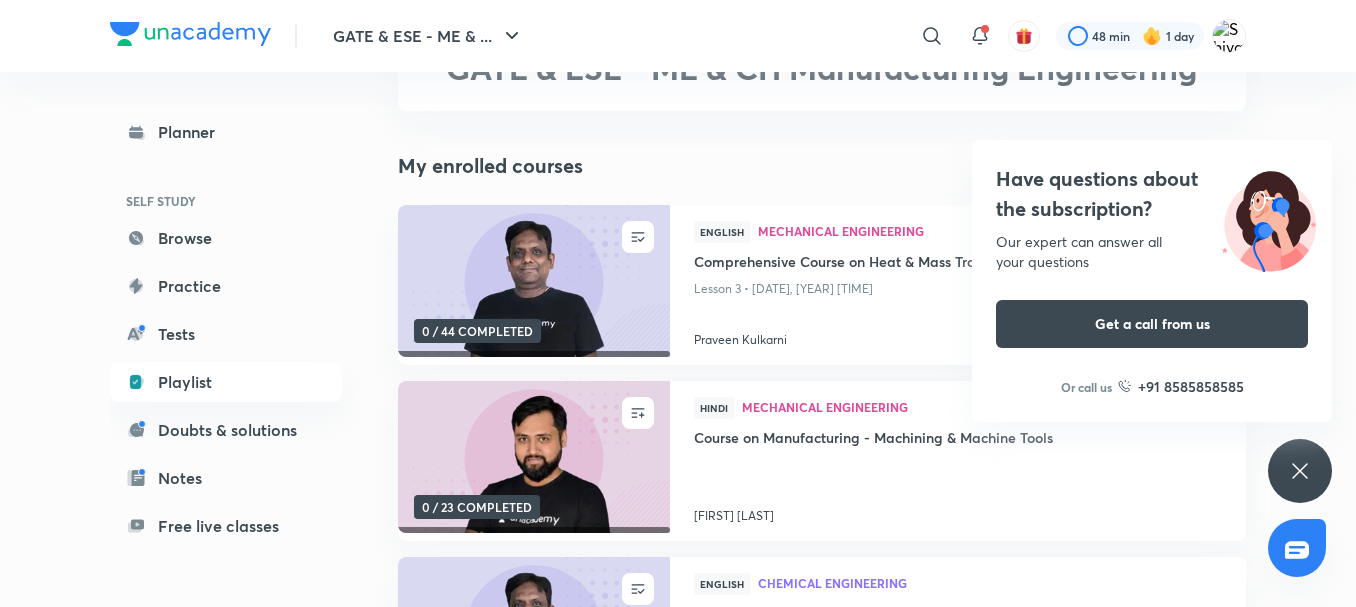 click on "Have questions about the subscription? Our expert can answer all your questions Get a call from us Or call us +91 8585858585" at bounding box center [1300, 471] 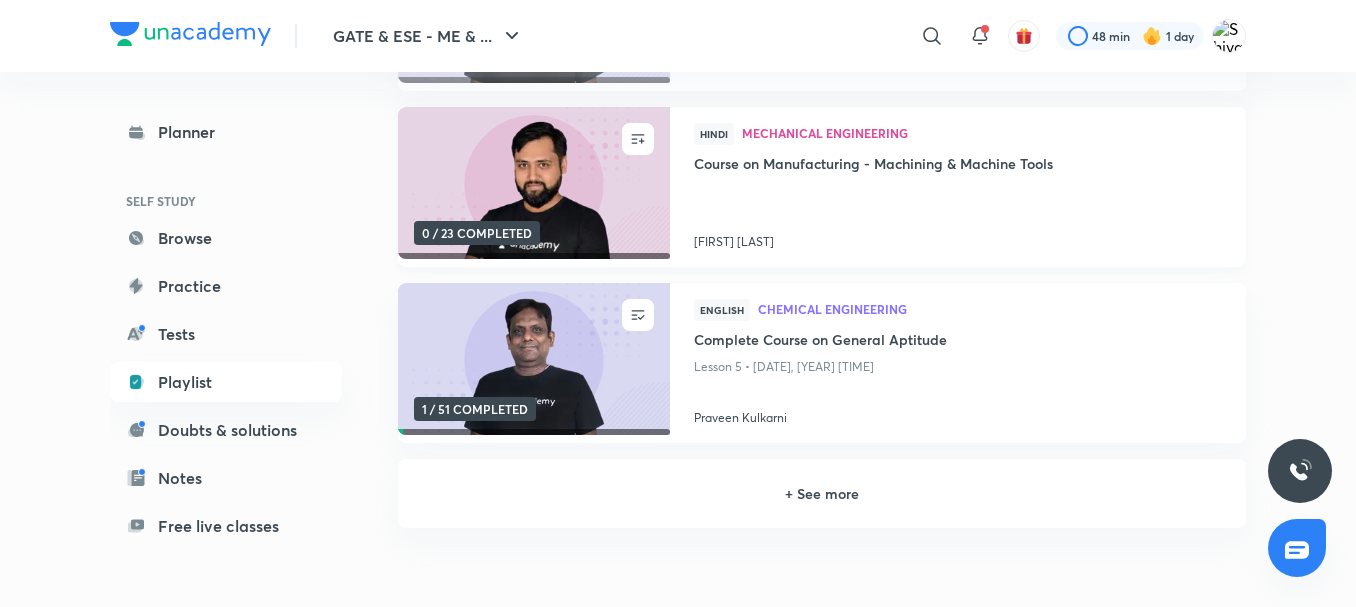 scroll, scrollTop: 428, scrollLeft: 0, axis: vertical 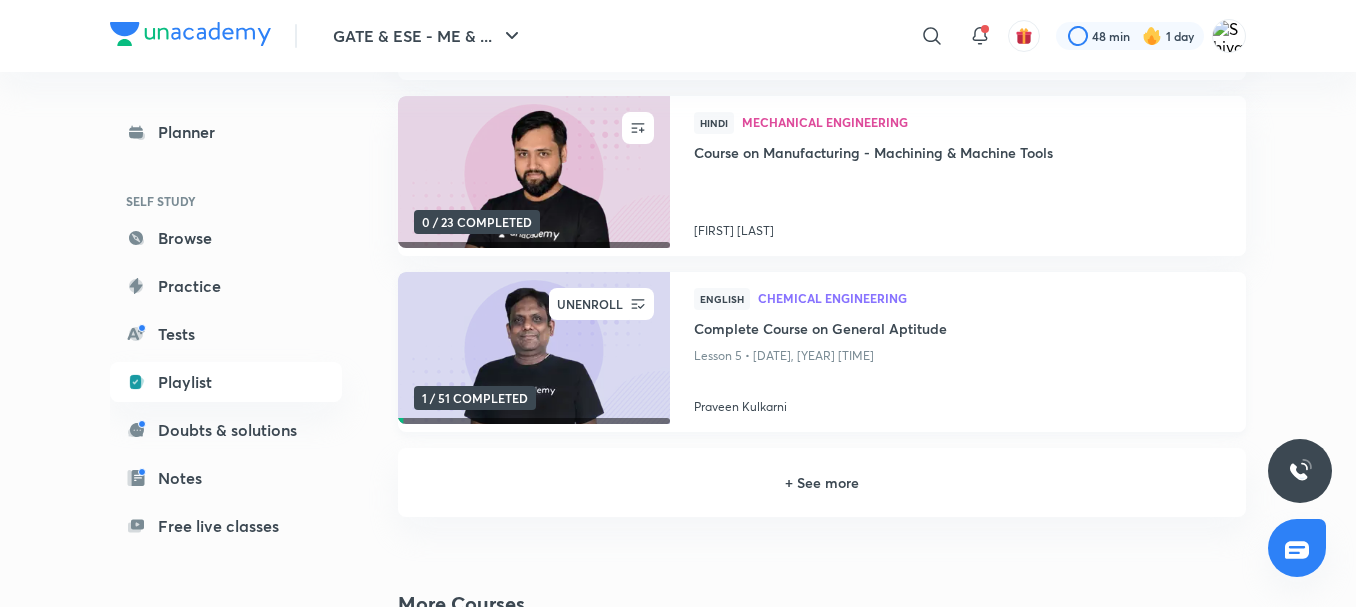 click on "UNENROLL" at bounding box center [590, 304] 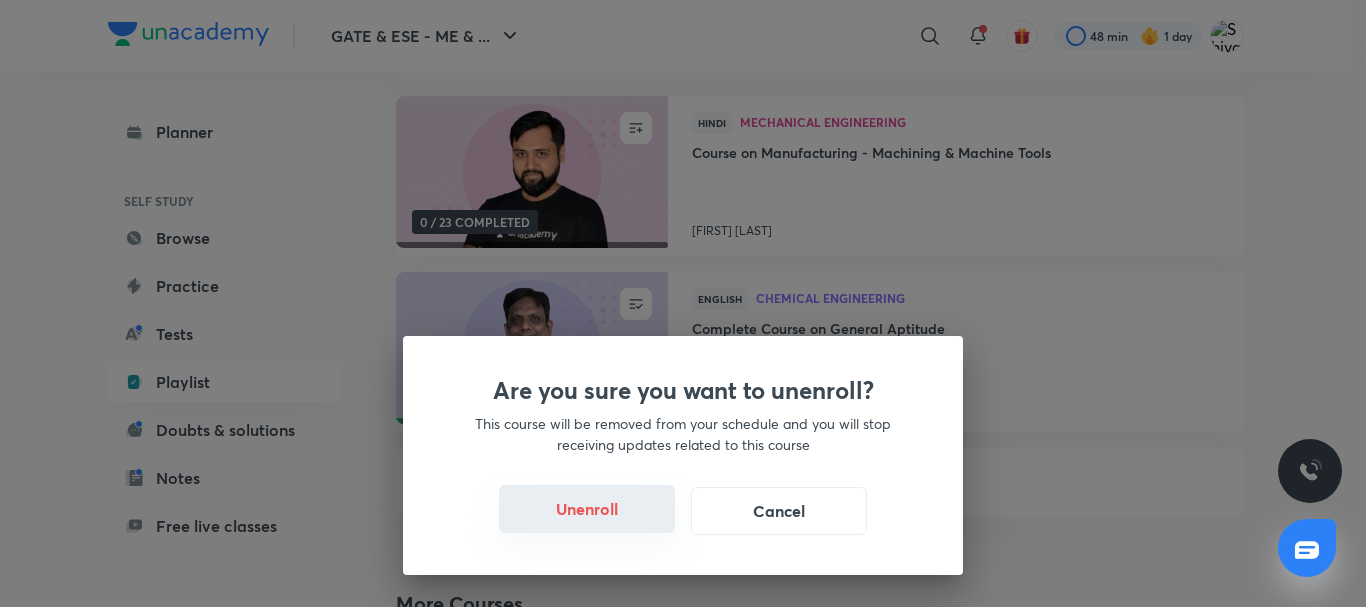 click on "Unenroll" at bounding box center [587, 509] 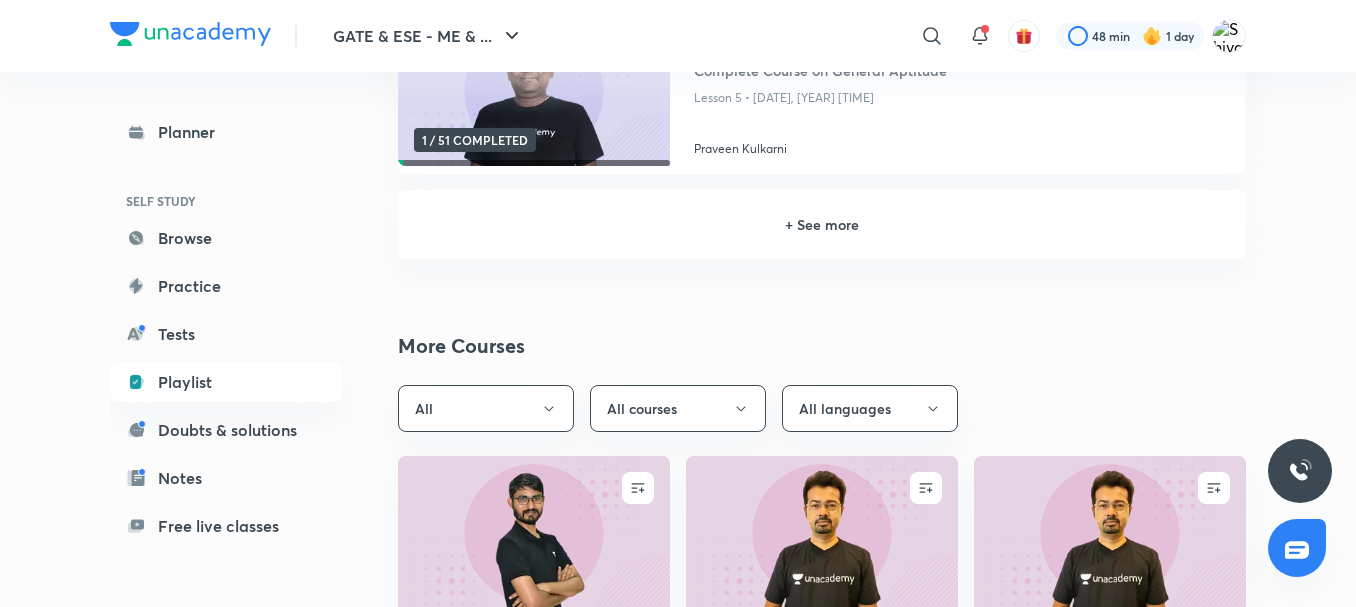 scroll, scrollTop: 460, scrollLeft: 0, axis: vertical 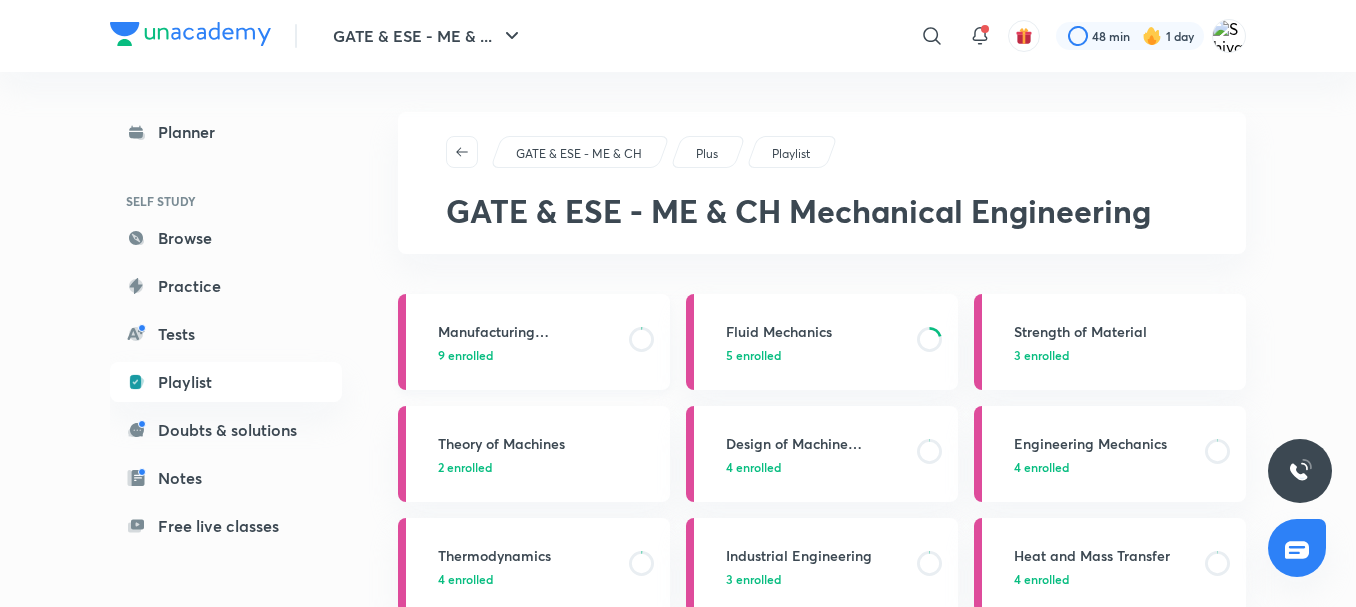 click on "9 enrolled" at bounding box center (527, 355) 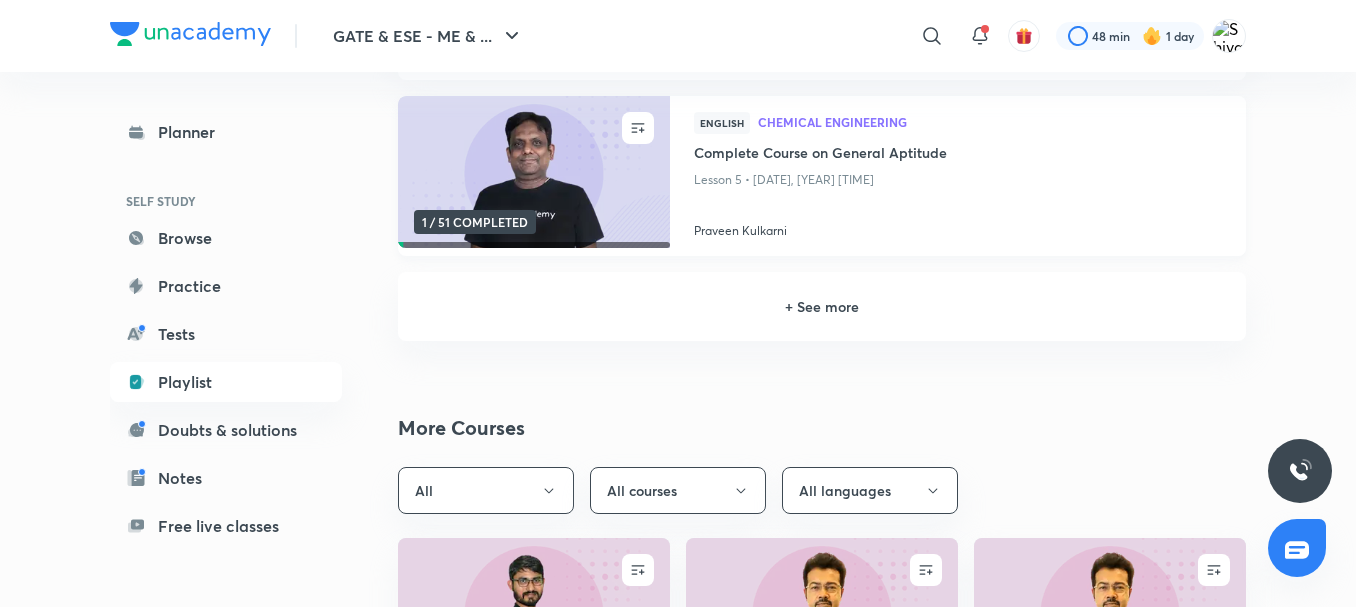 scroll, scrollTop: 597, scrollLeft: 0, axis: vertical 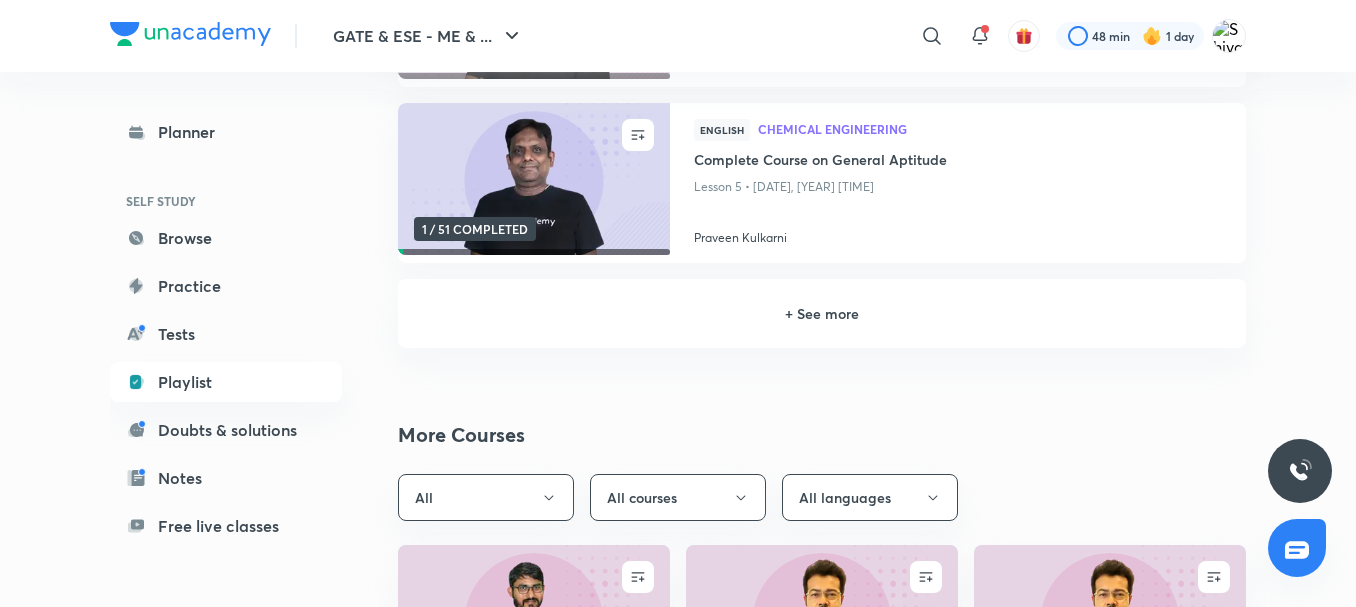 click on "+ See more" at bounding box center [822, 313] 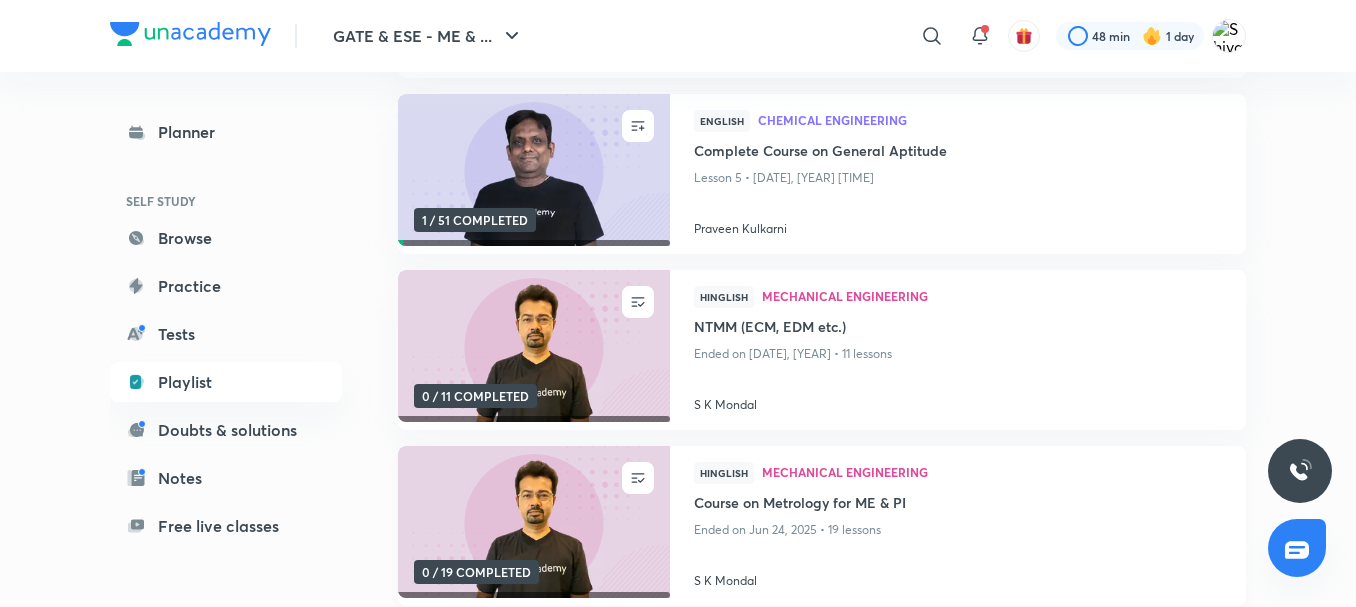 scroll, scrollTop: 612, scrollLeft: 0, axis: vertical 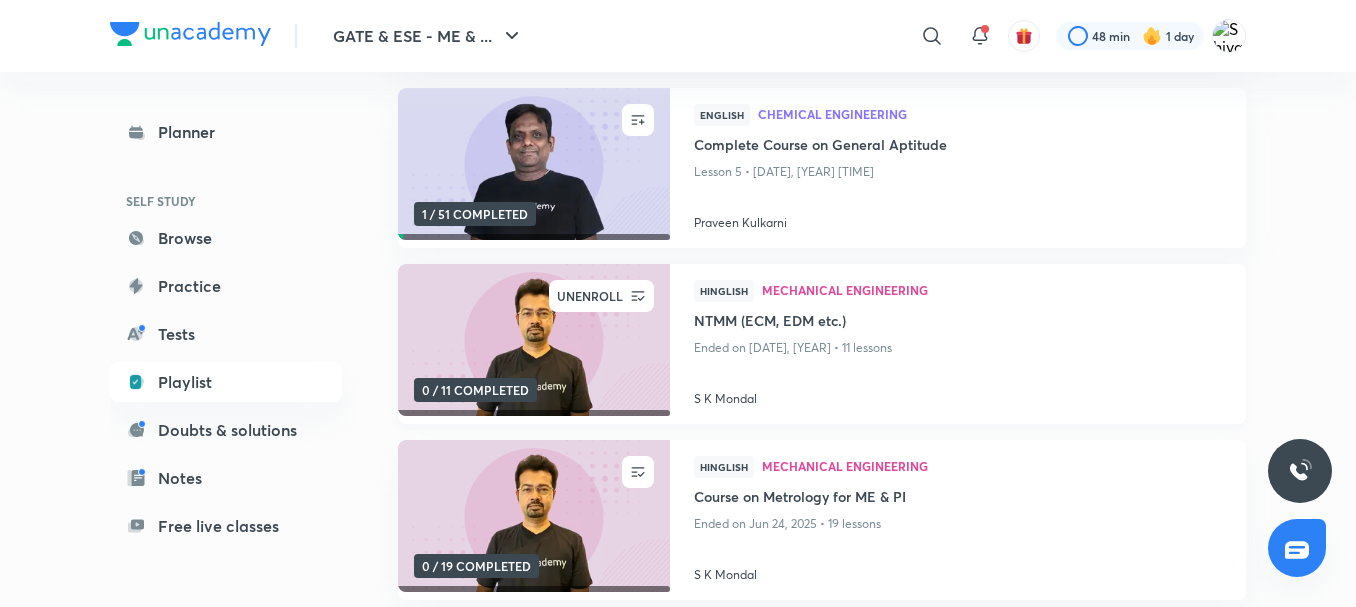 click on "UNENROLL" at bounding box center [590, 296] 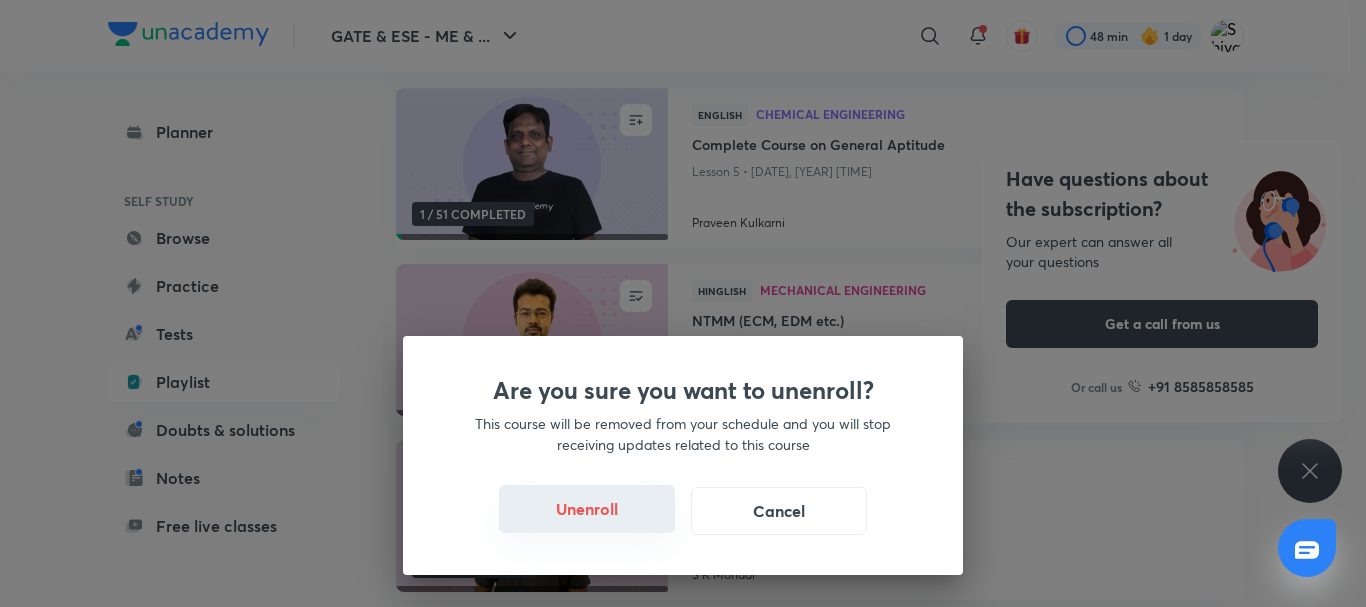 click on "Unenroll" at bounding box center (587, 509) 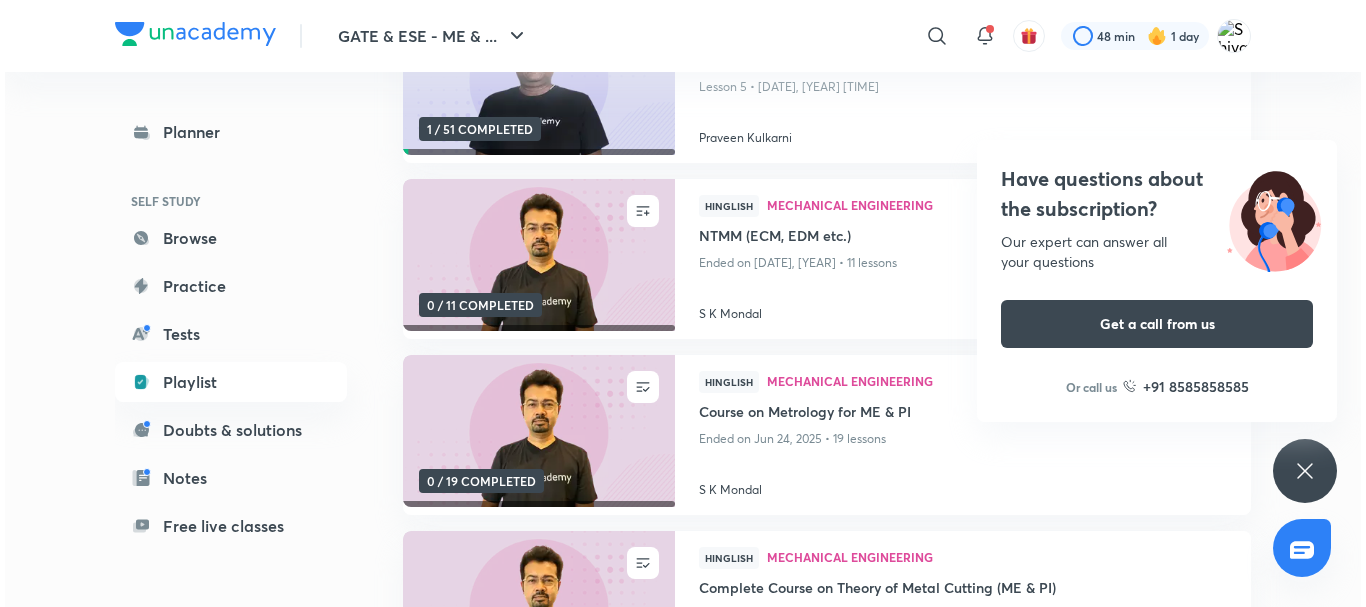 scroll, scrollTop: 723, scrollLeft: 0, axis: vertical 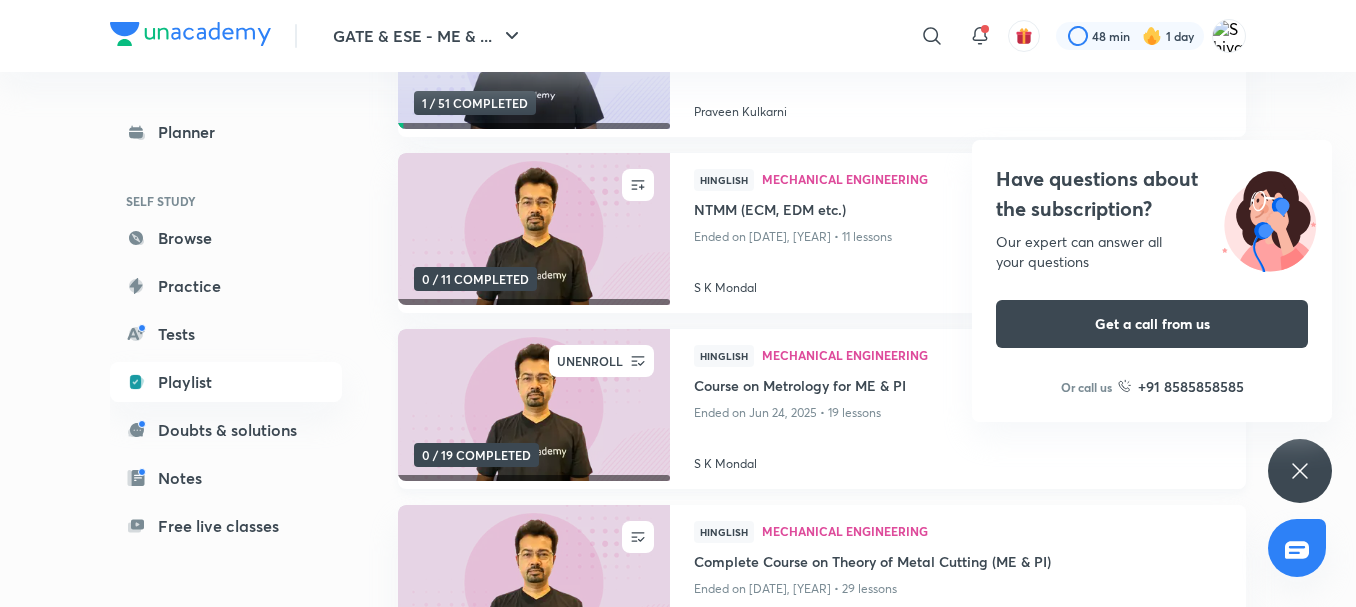 click on "UNENROLL" at bounding box center (590, 361) 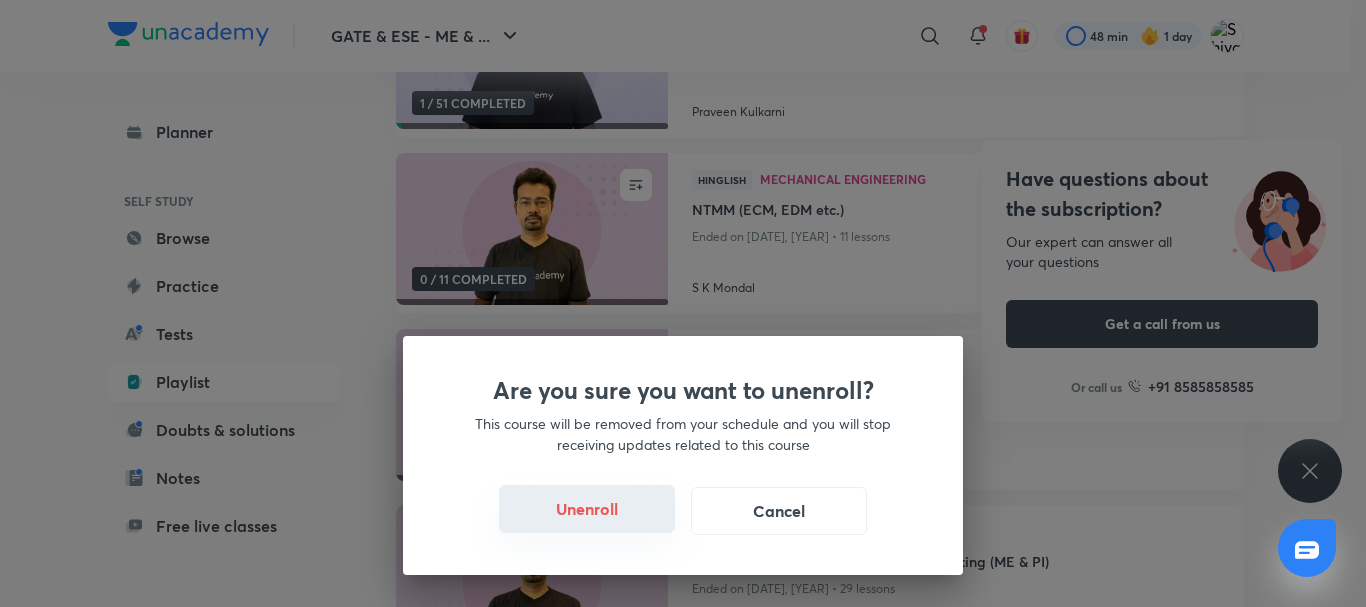 click on "Unenroll" at bounding box center (587, 509) 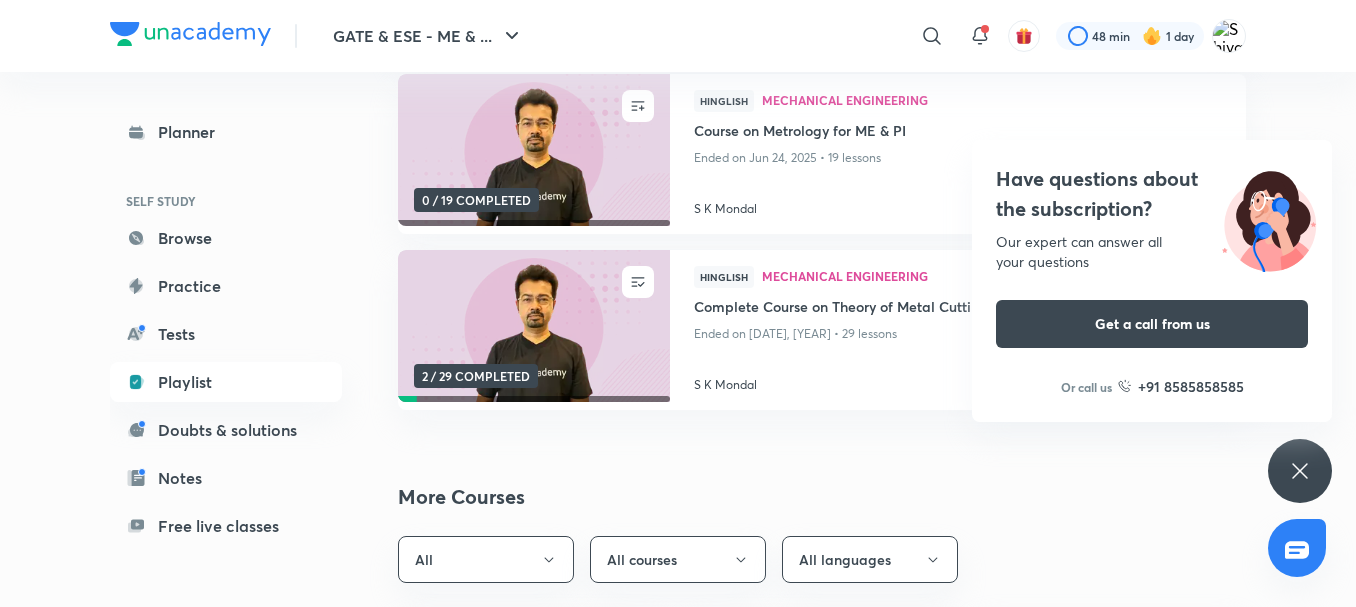 scroll, scrollTop: 982, scrollLeft: 0, axis: vertical 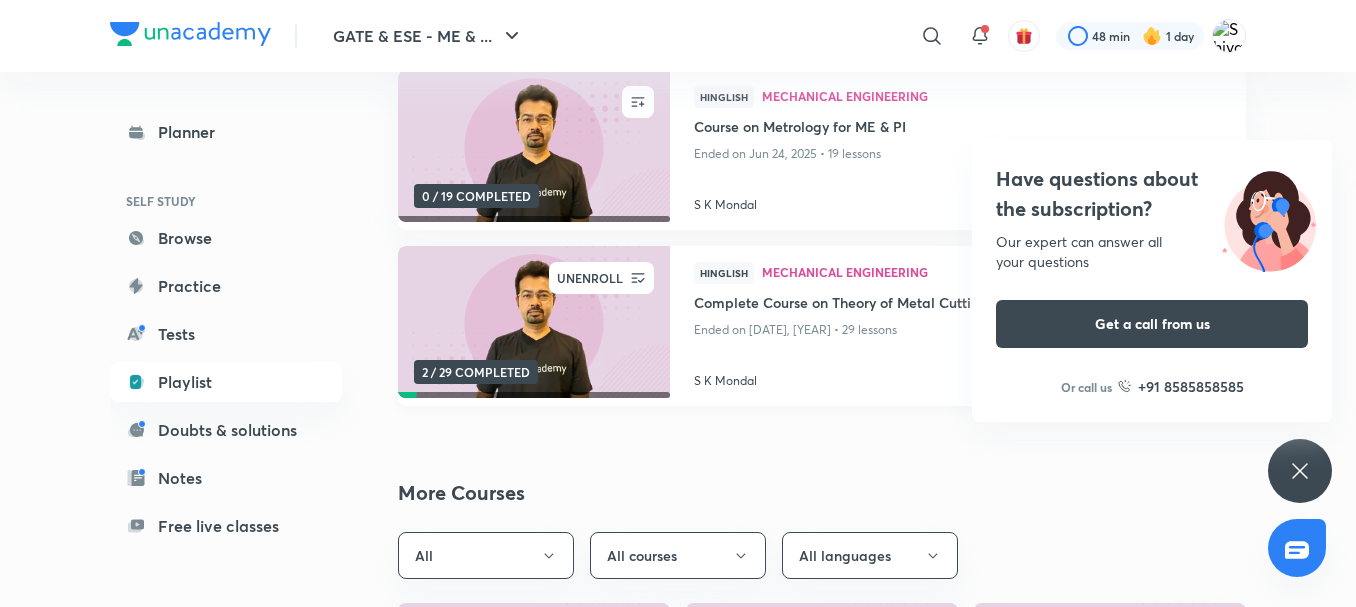 click on "UNENROLL" at bounding box center [590, 278] 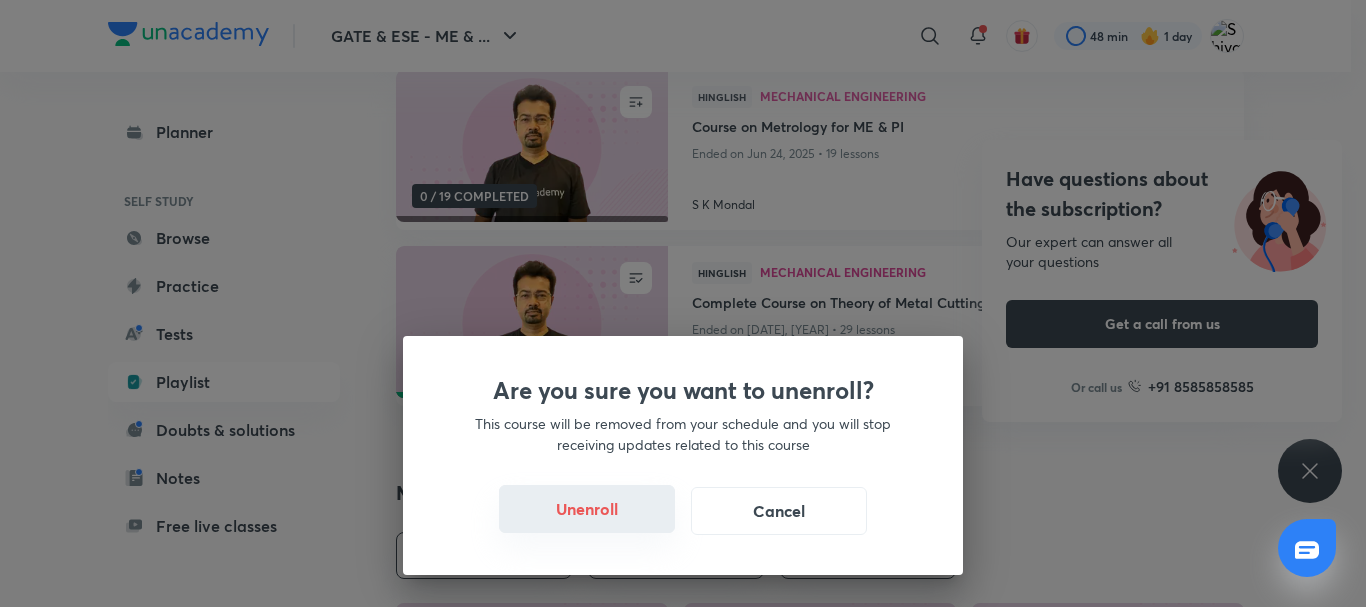 click on "Unenroll" at bounding box center (587, 509) 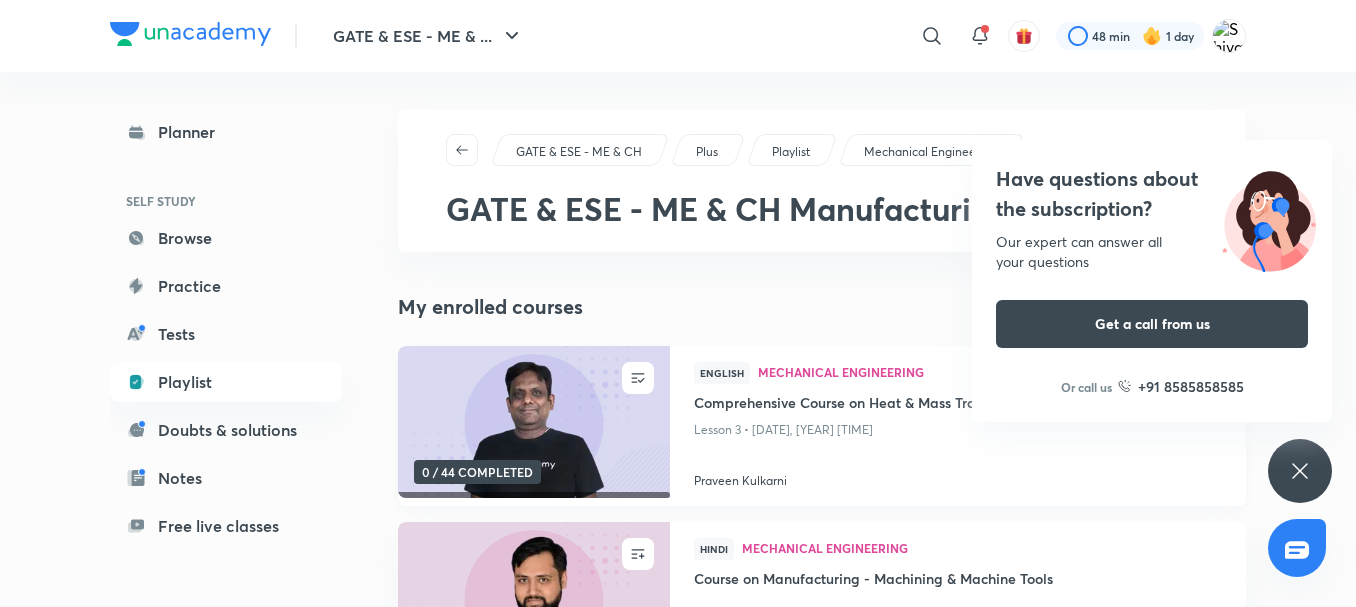 scroll, scrollTop: 0, scrollLeft: 0, axis: both 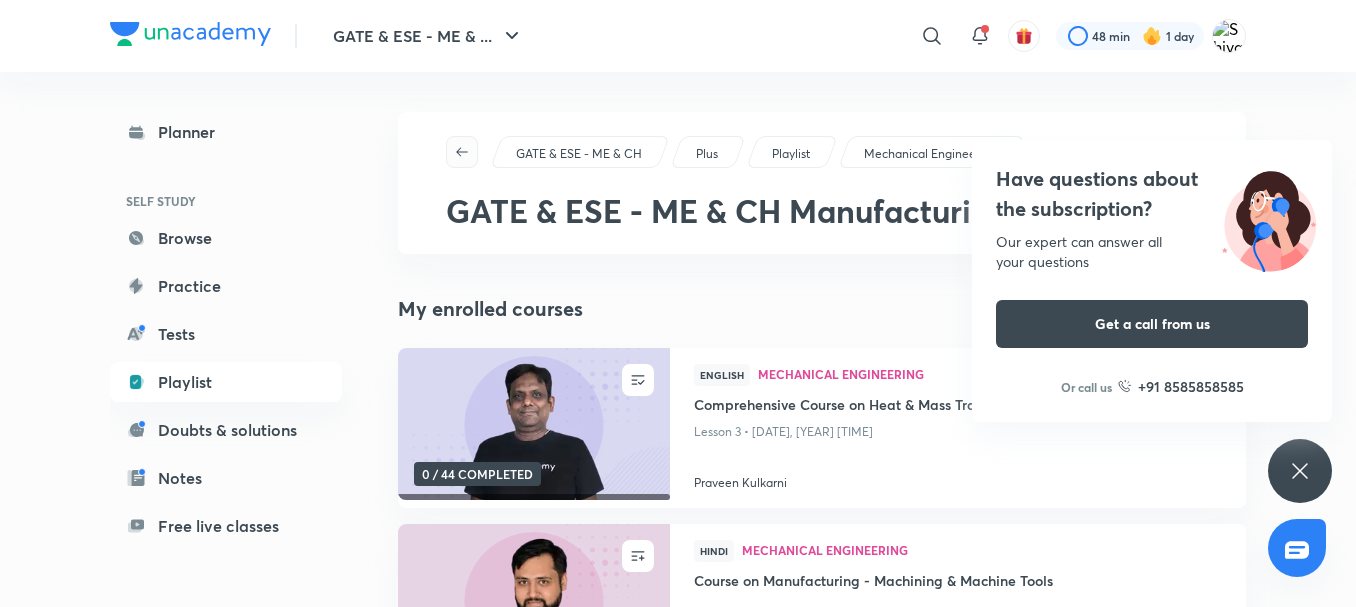 click 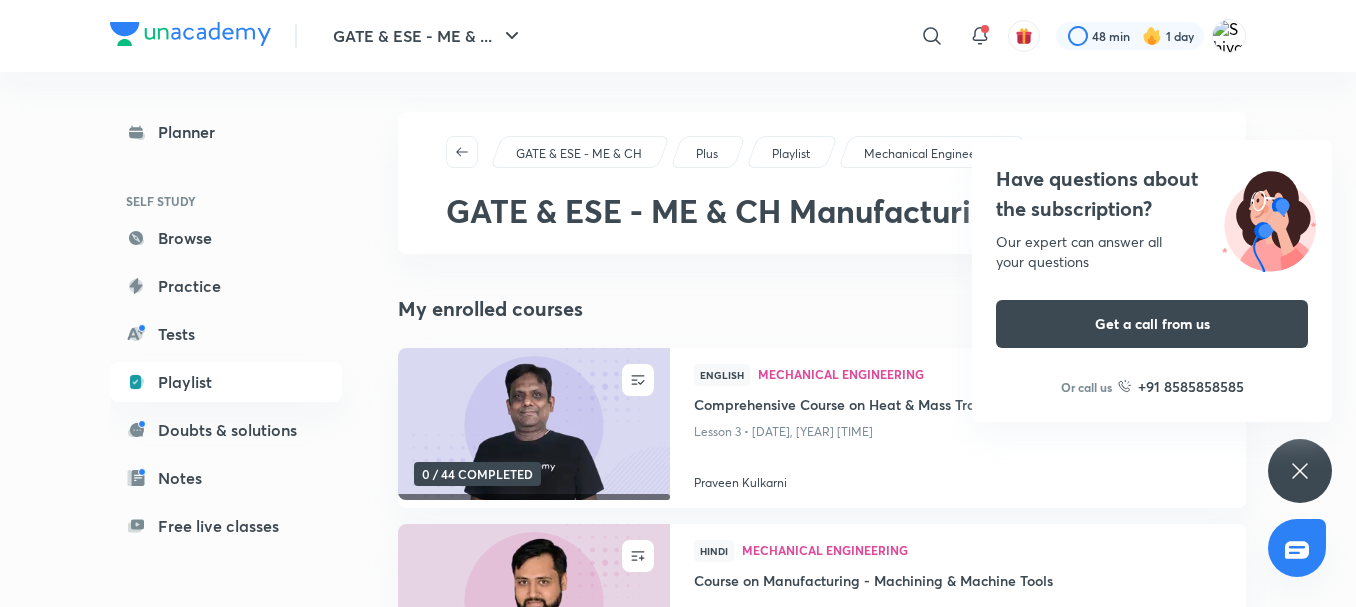 click 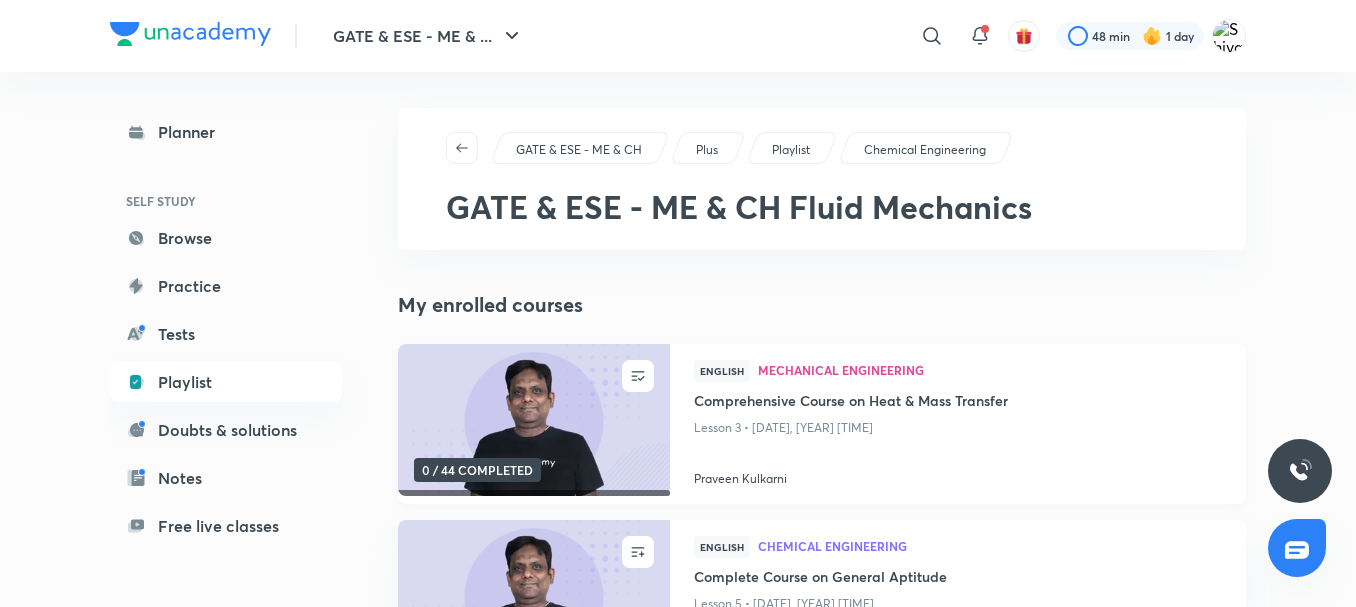 scroll, scrollTop: 0, scrollLeft: 0, axis: both 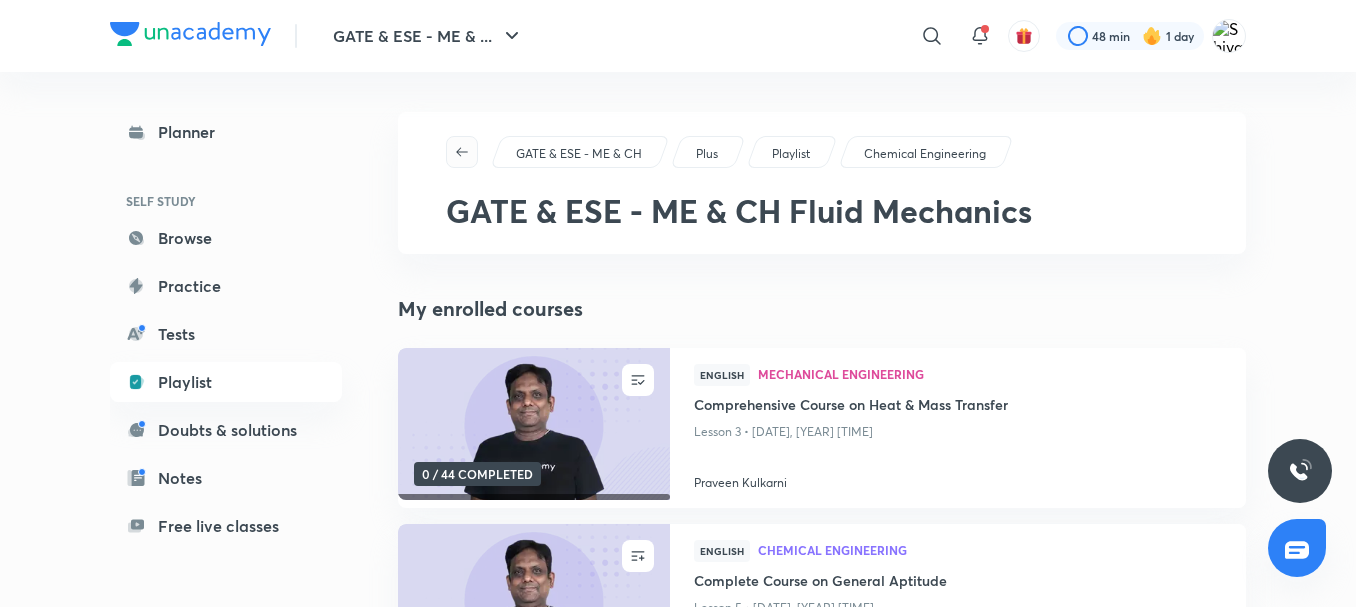 click at bounding box center (462, 152) 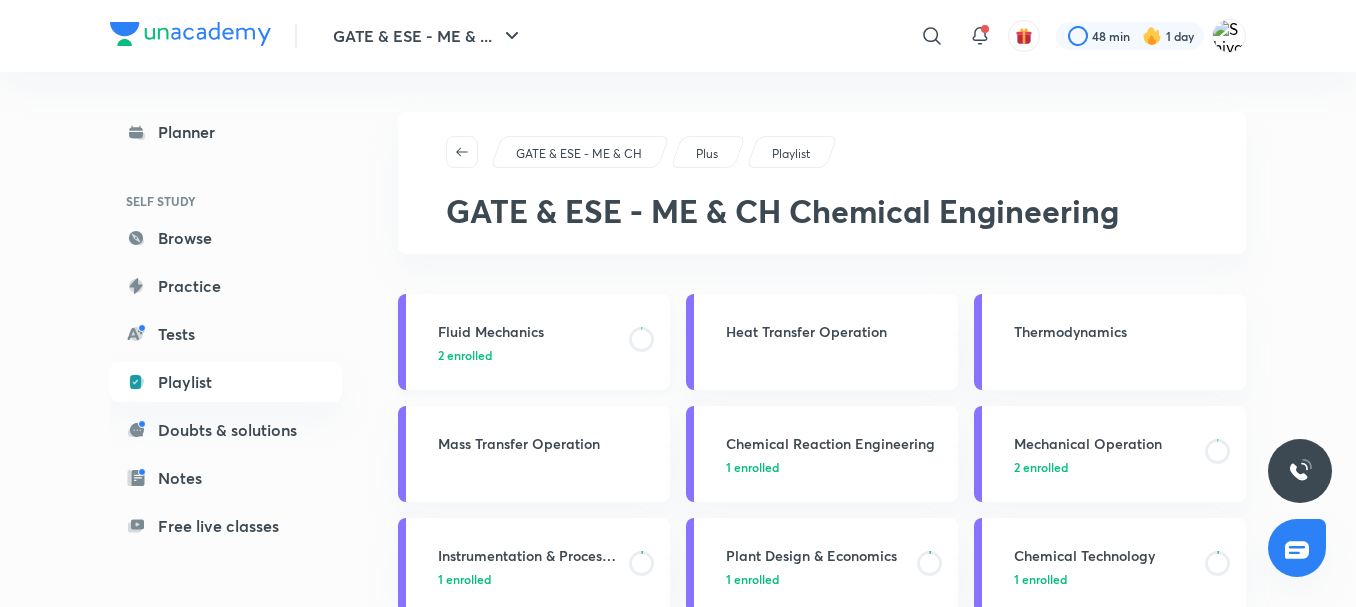 click on "2 enrolled" at bounding box center (527, 355) 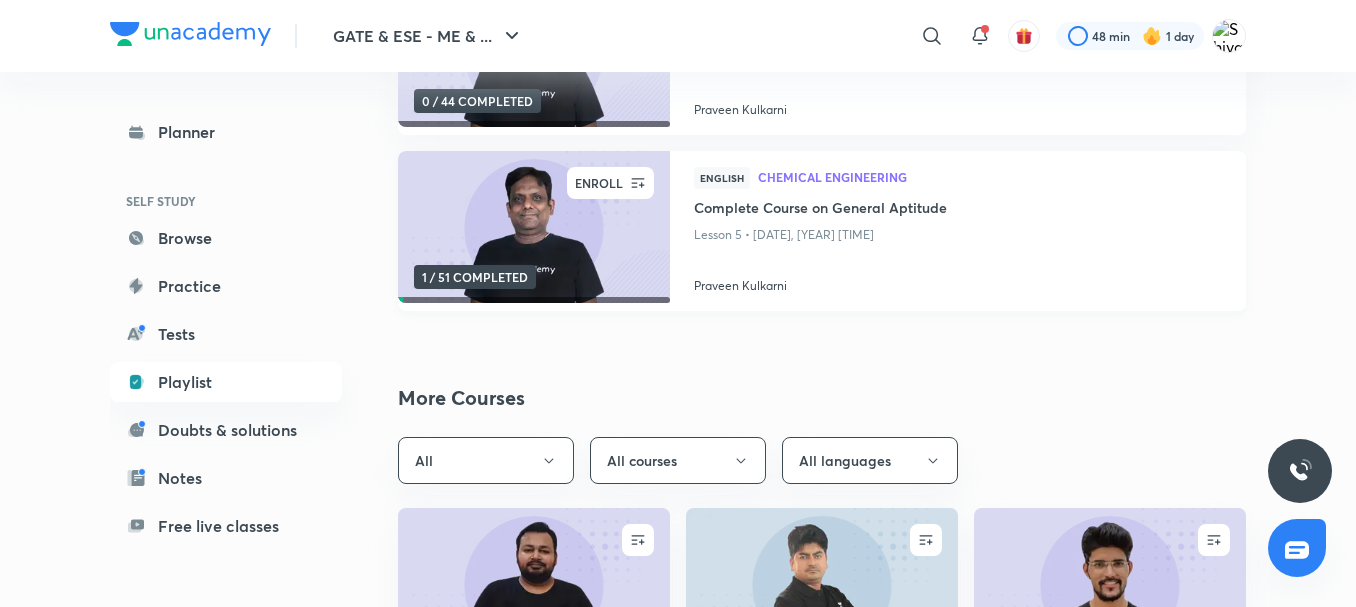scroll, scrollTop: 0, scrollLeft: 0, axis: both 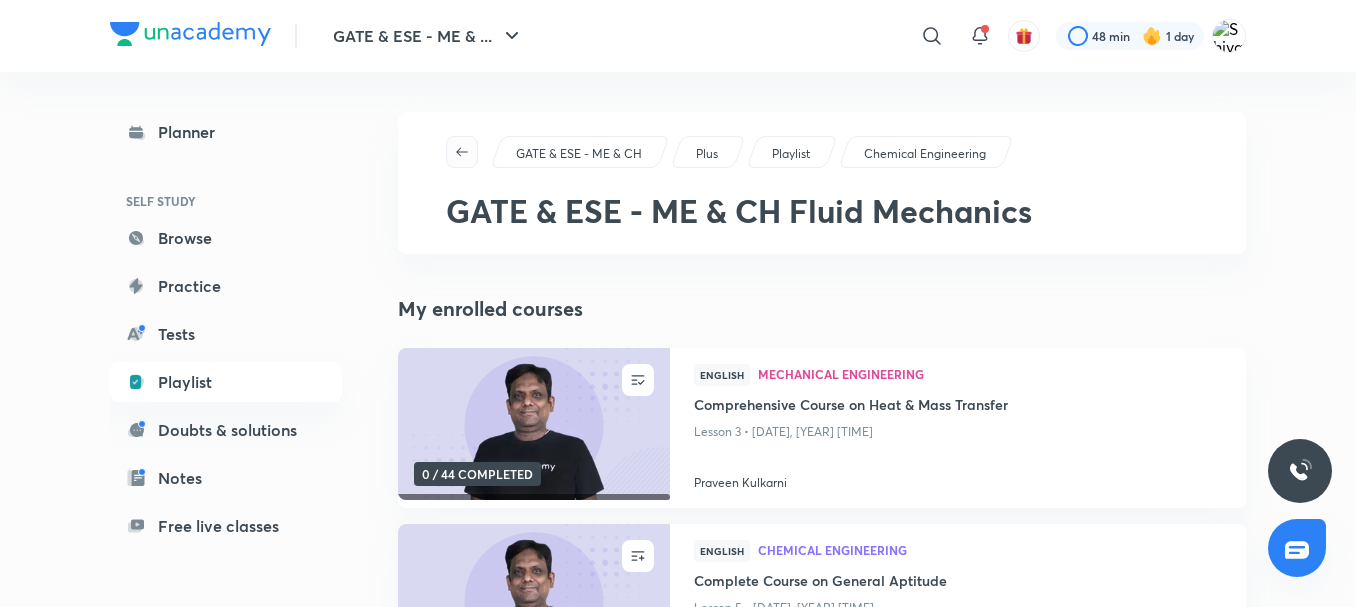 click 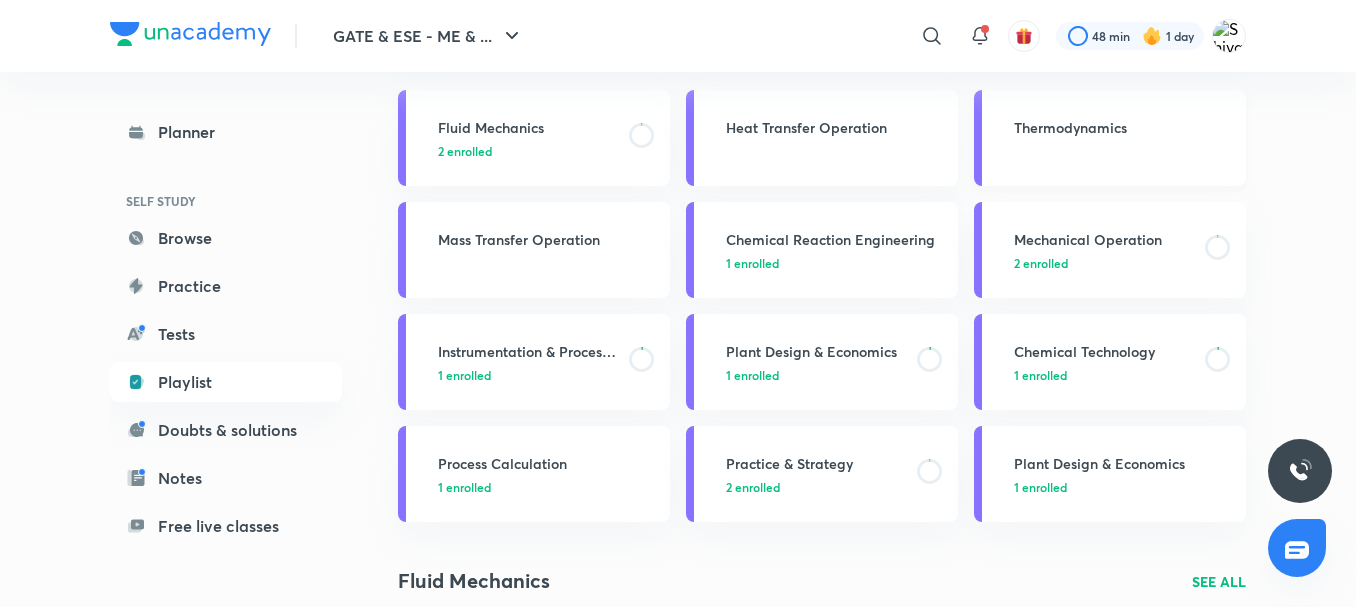 scroll, scrollTop: 205, scrollLeft: 0, axis: vertical 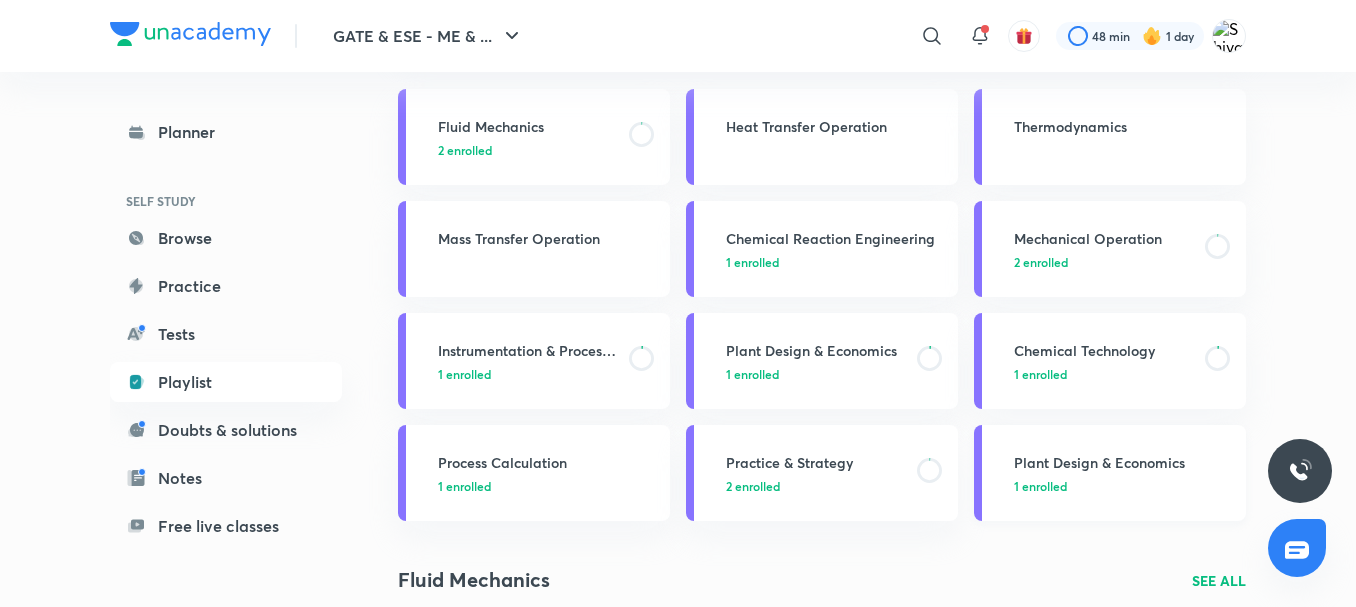 click on "Plant Design & Economics" at bounding box center (1124, 462) 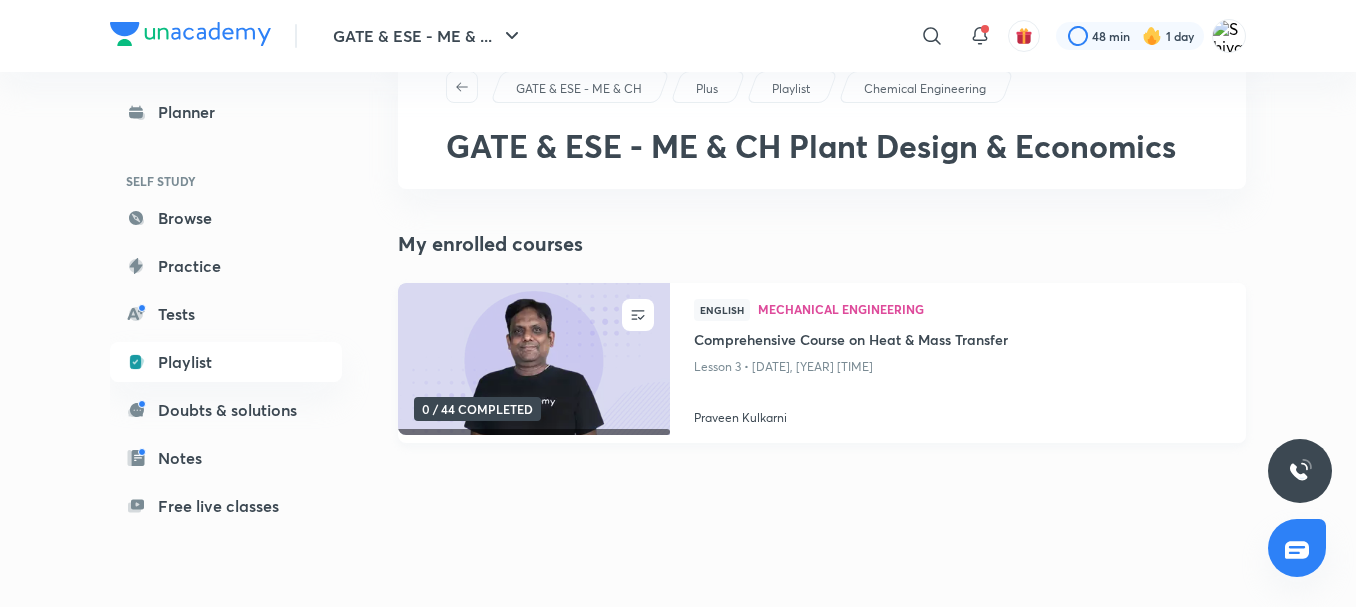 scroll, scrollTop: 0, scrollLeft: 0, axis: both 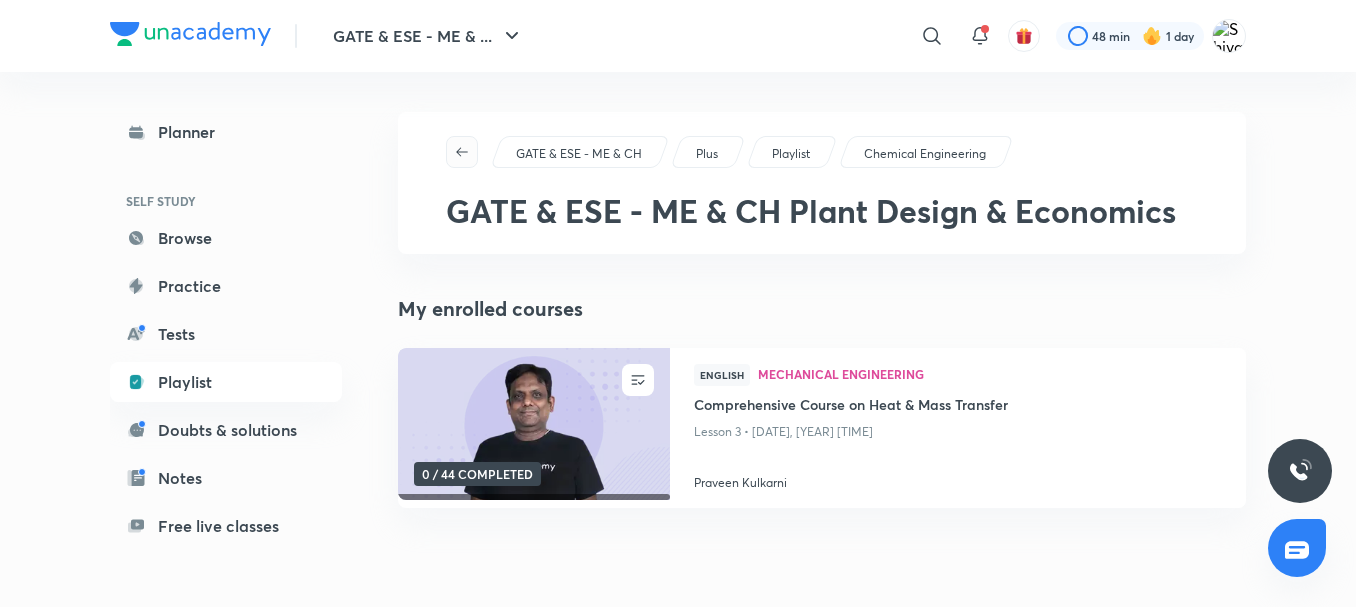 click 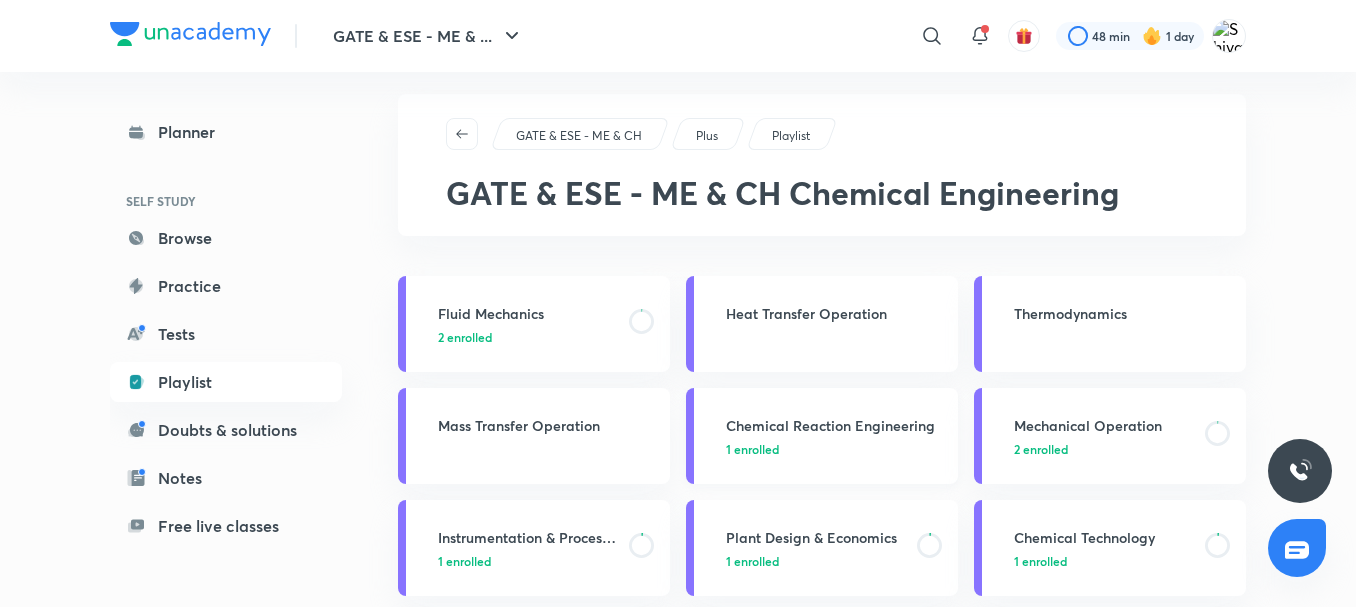 scroll, scrollTop: 93, scrollLeft: 0, axis: vertical 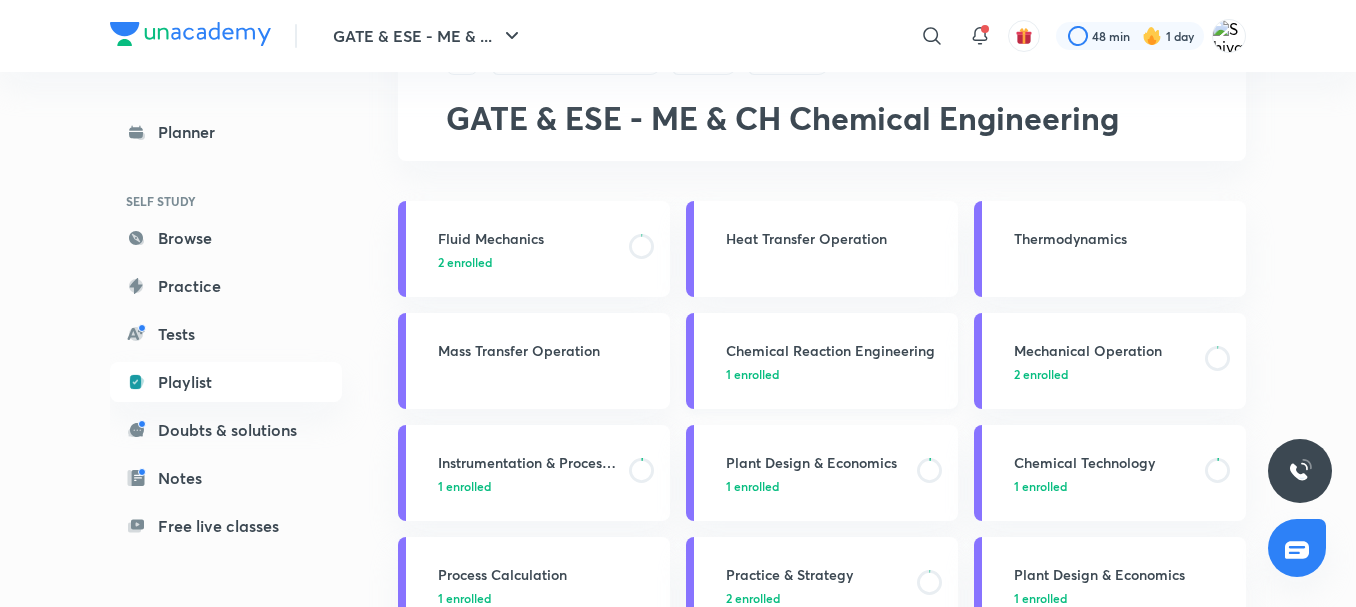 click on "1 enrolled" at bounding box center [836, 374] 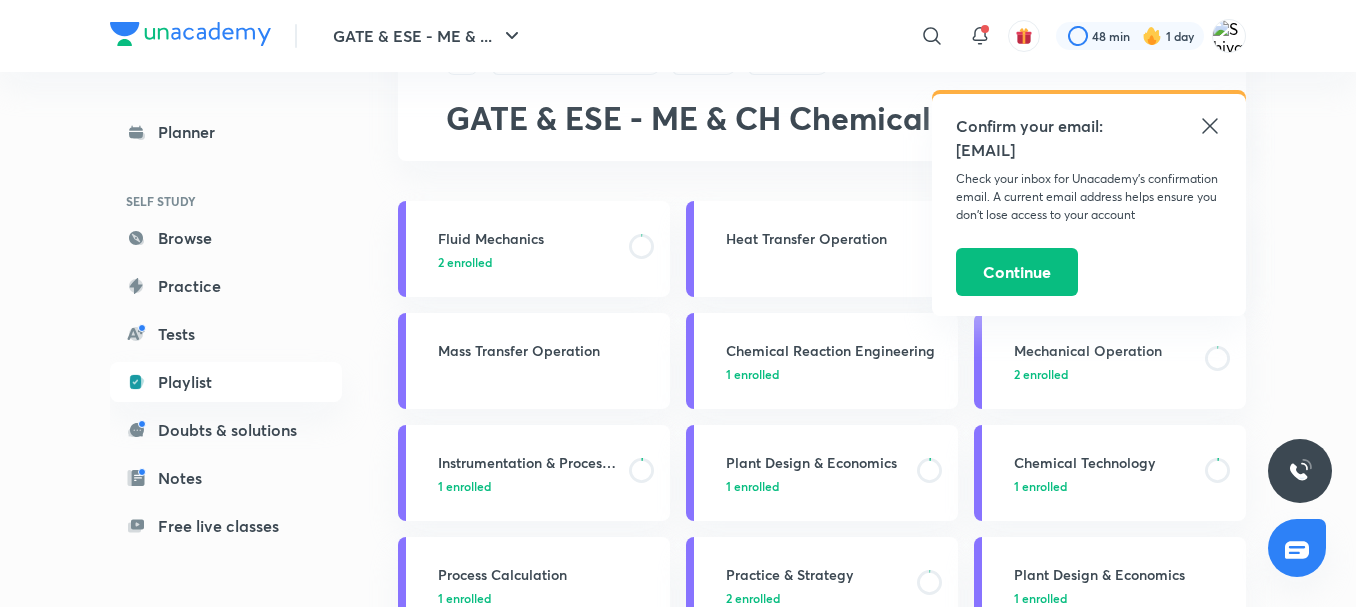 click 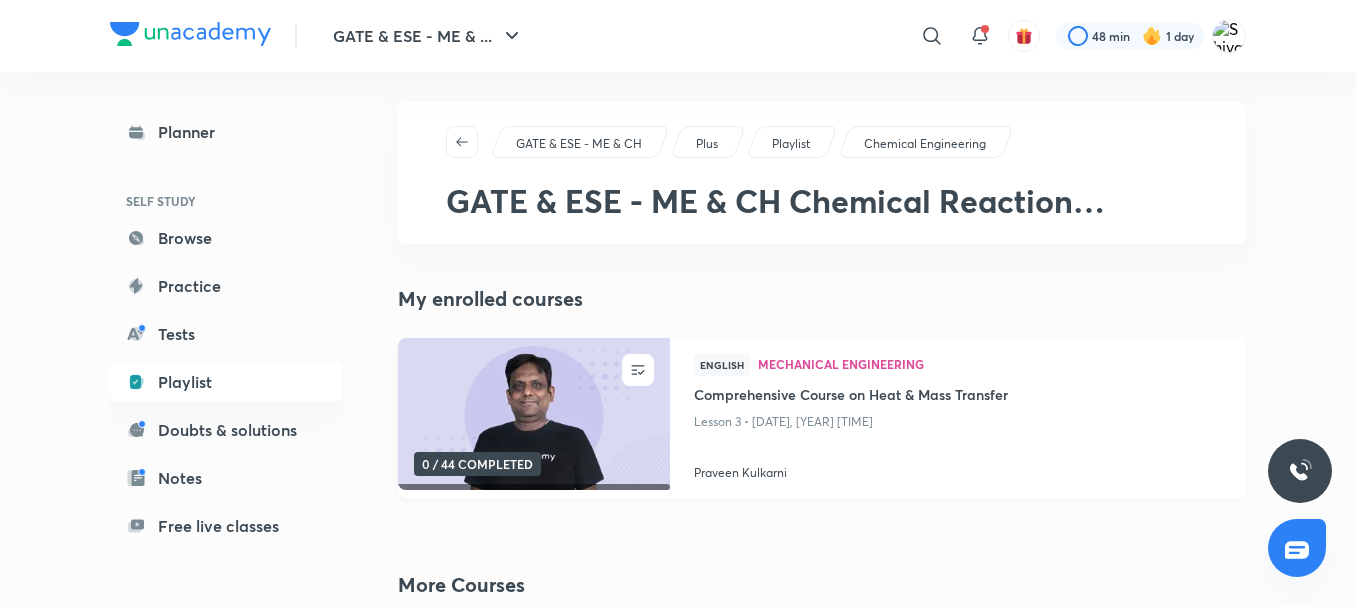 scroll, scrollTop: 0, scrollLeft: 0, axis: both 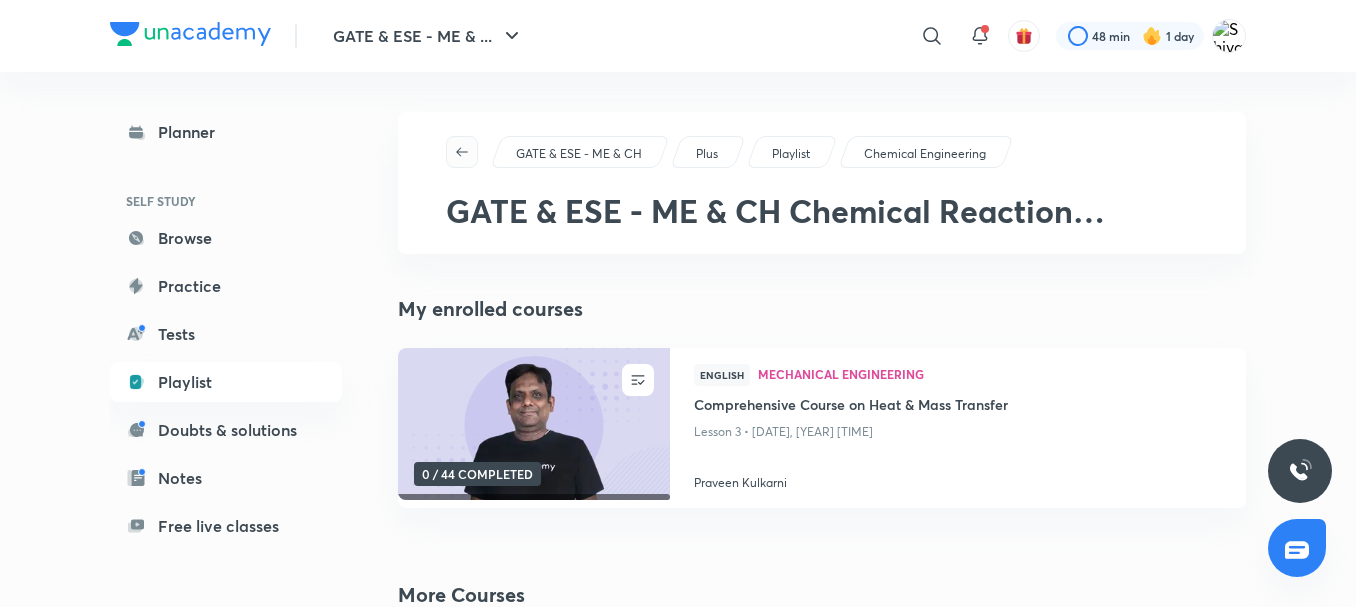 click 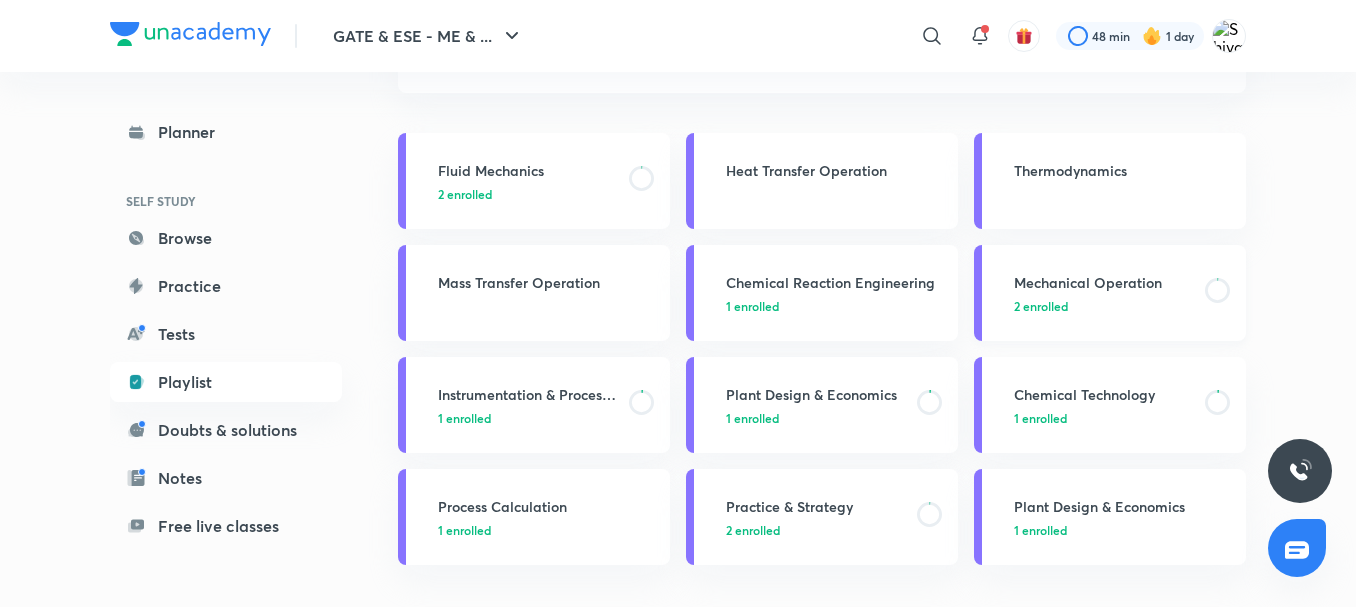 scroll, scrollTop: 162, scrollLeft: 0, axis: vertical 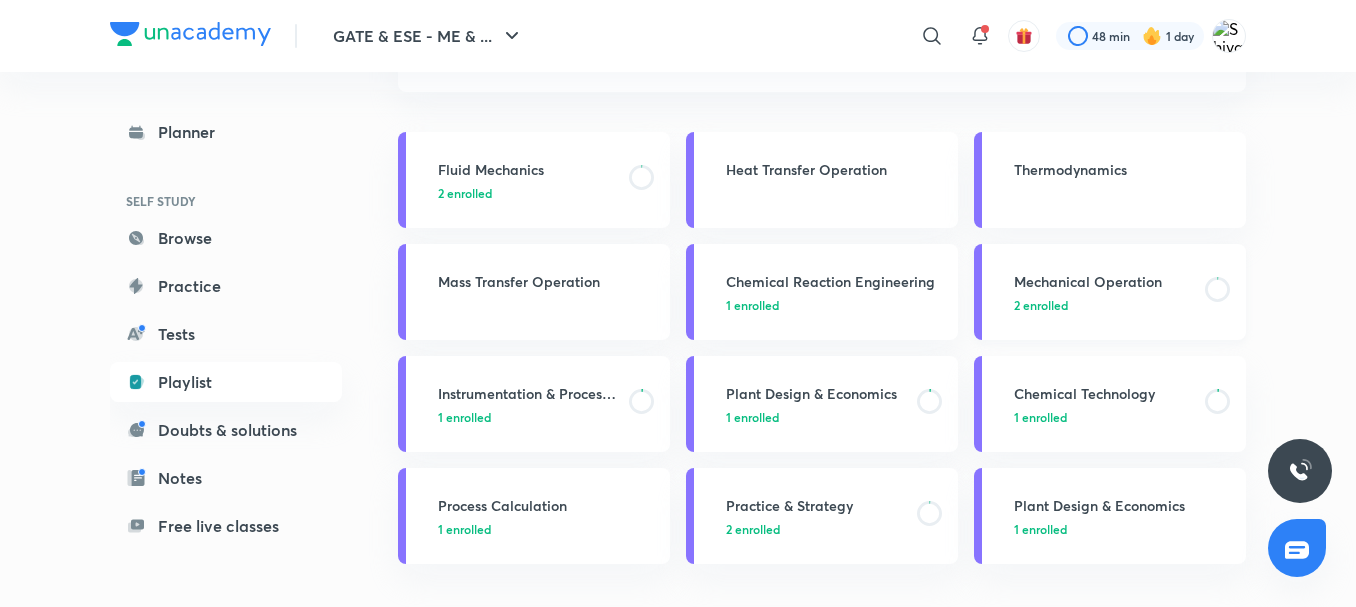 click on "Mechanical Operation" at bounding box center [1103, 281] 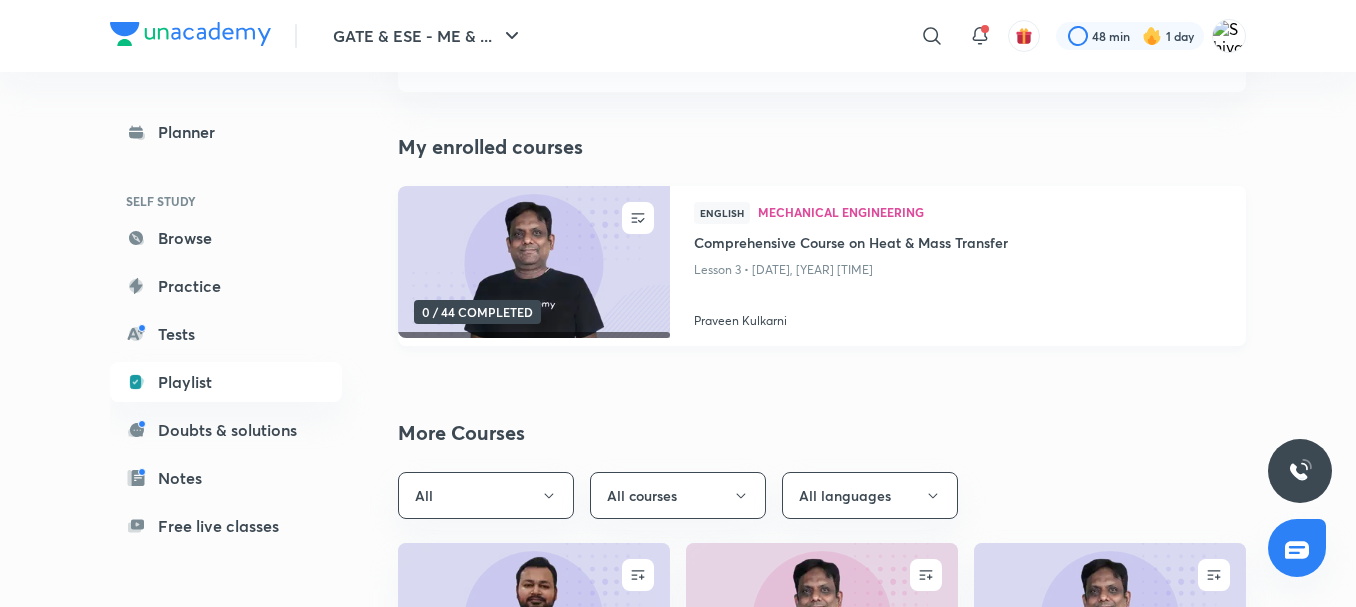scroll, scrollTop: 0, scrollLeft: 0, axis: both 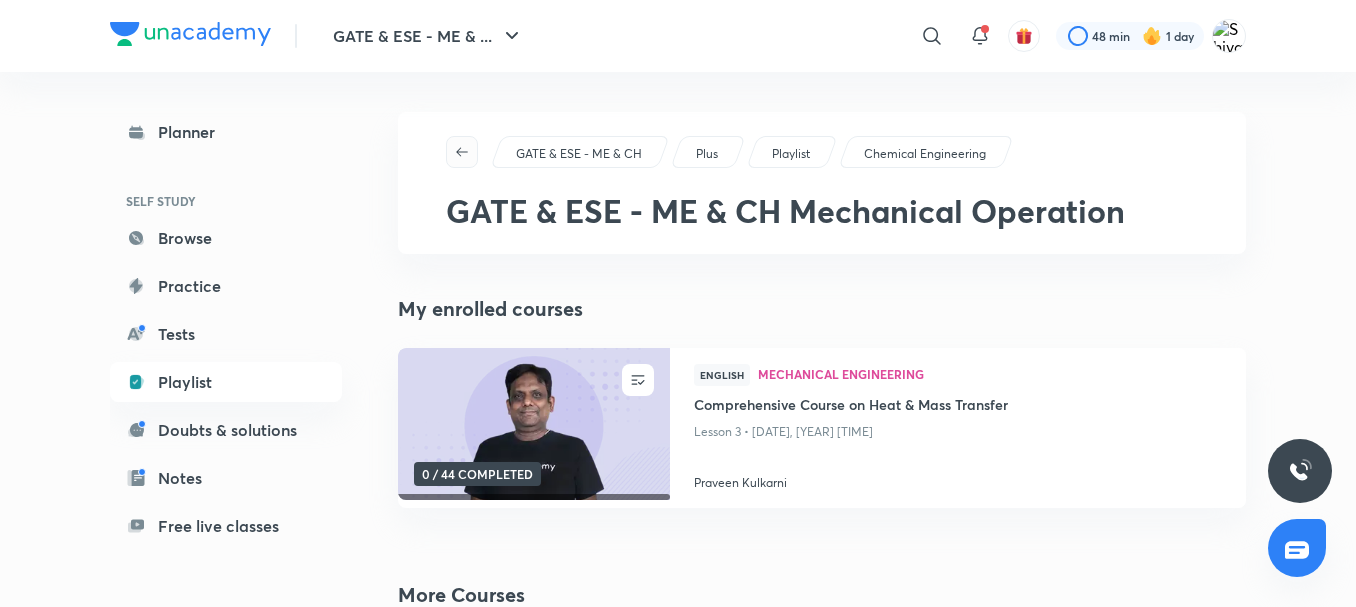 click 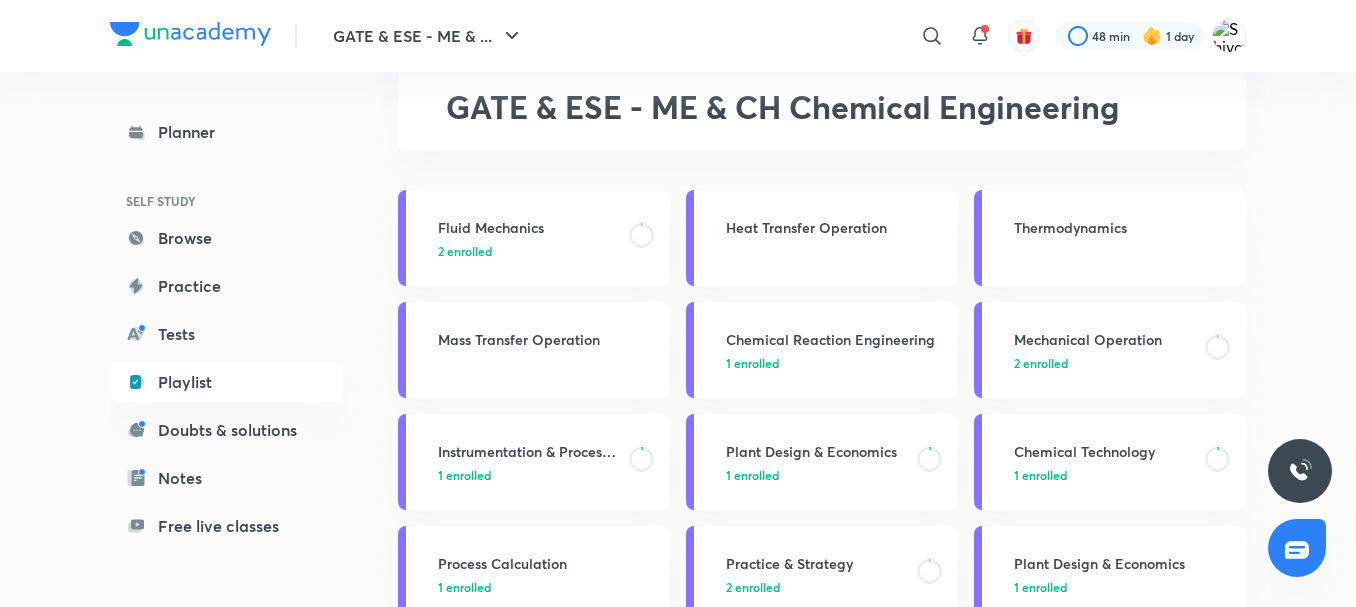 scroll, scrollTop: 103, scrollLeft: 0, axis: vertical 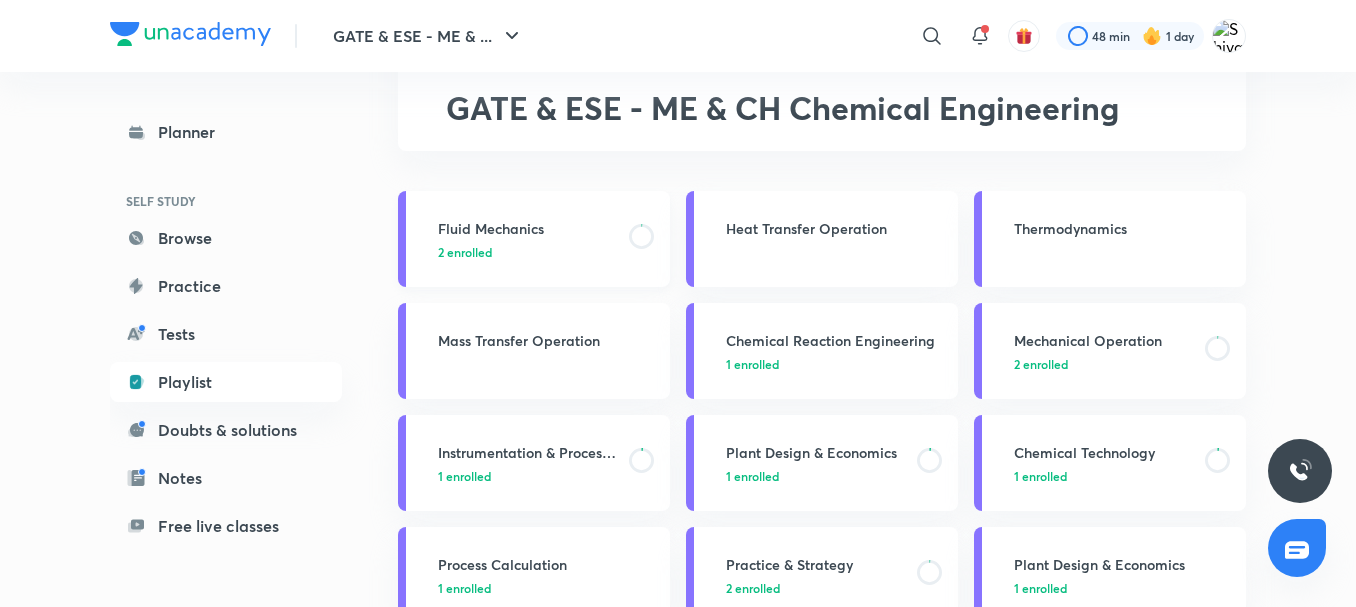 click on "2 enrolled" at bounding box center (465, 252) 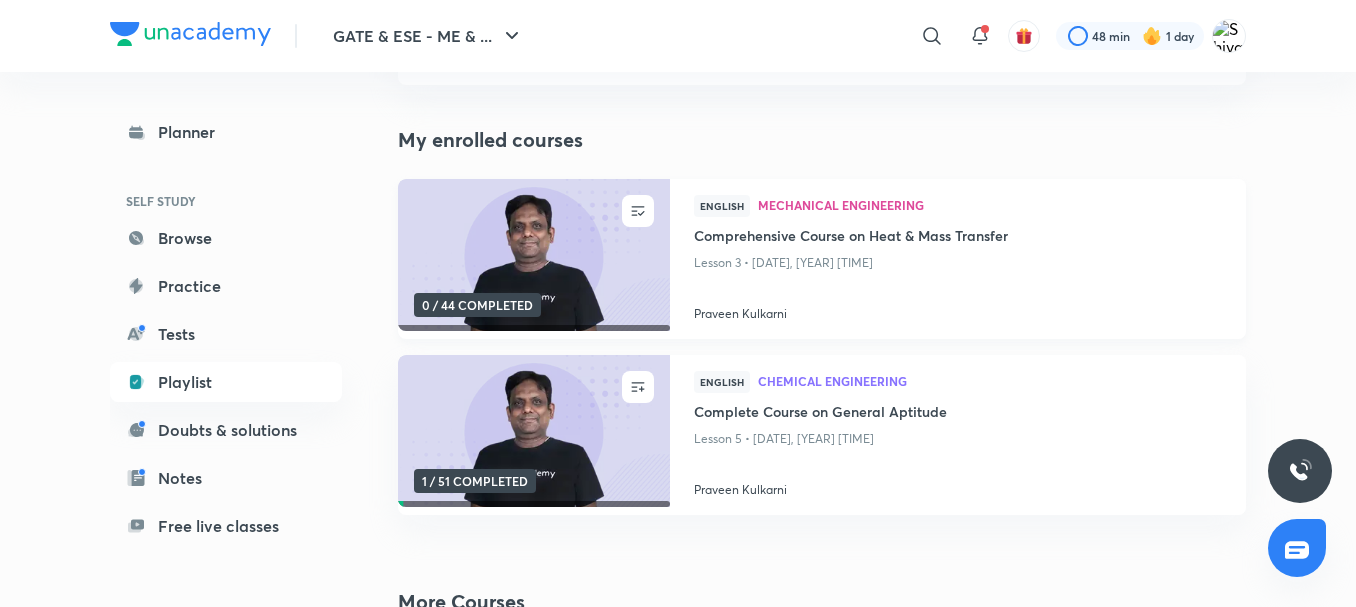 scroll, scrollTop: 202, scrollLeft: 0, axis: vertical 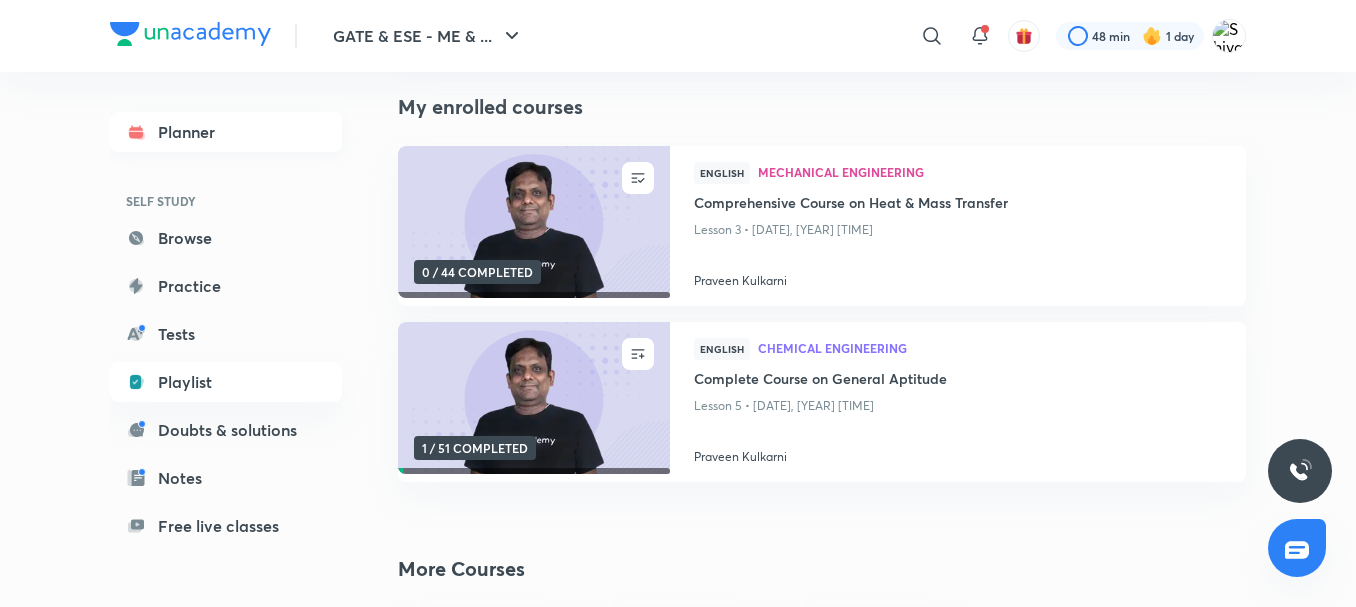 click on "Planner" at bounding box center (226, 132) 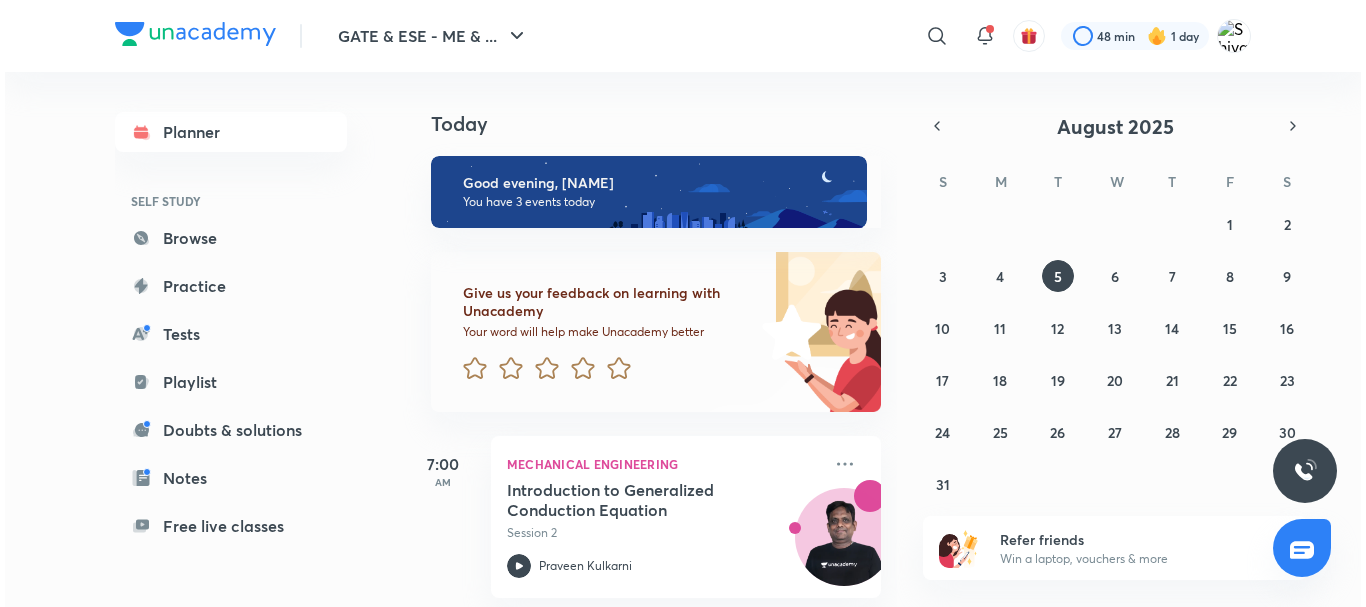 scroll, scrollTop: 0, scrollLeft: 0, axis: both 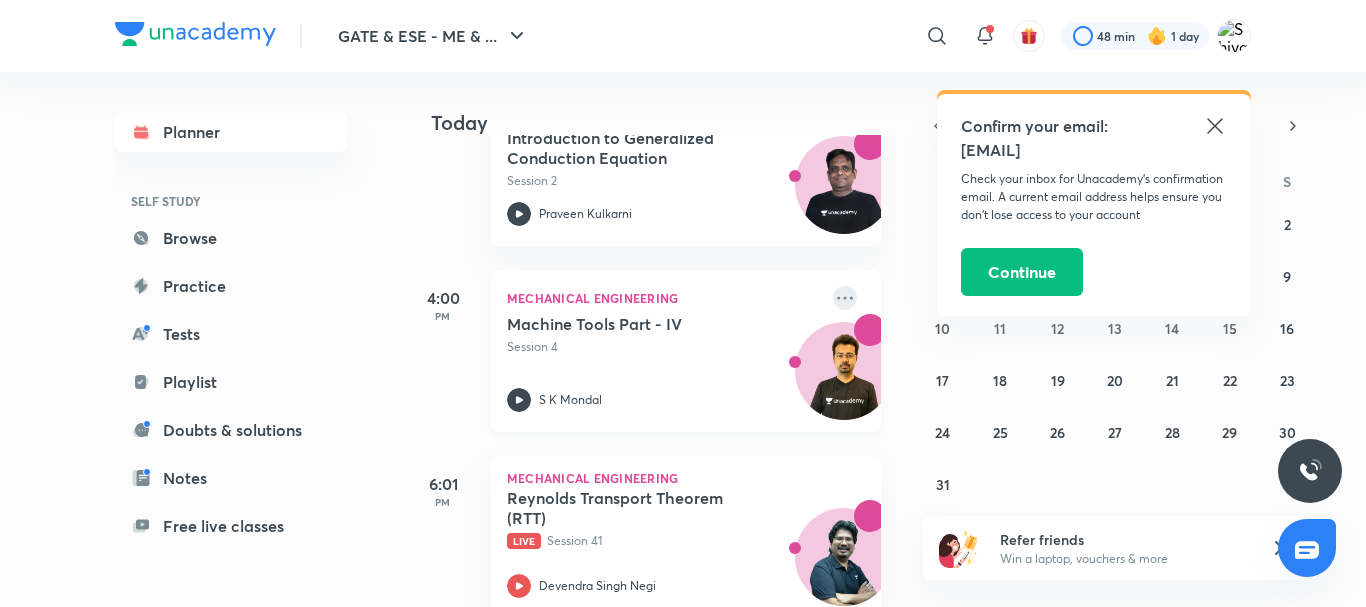 click 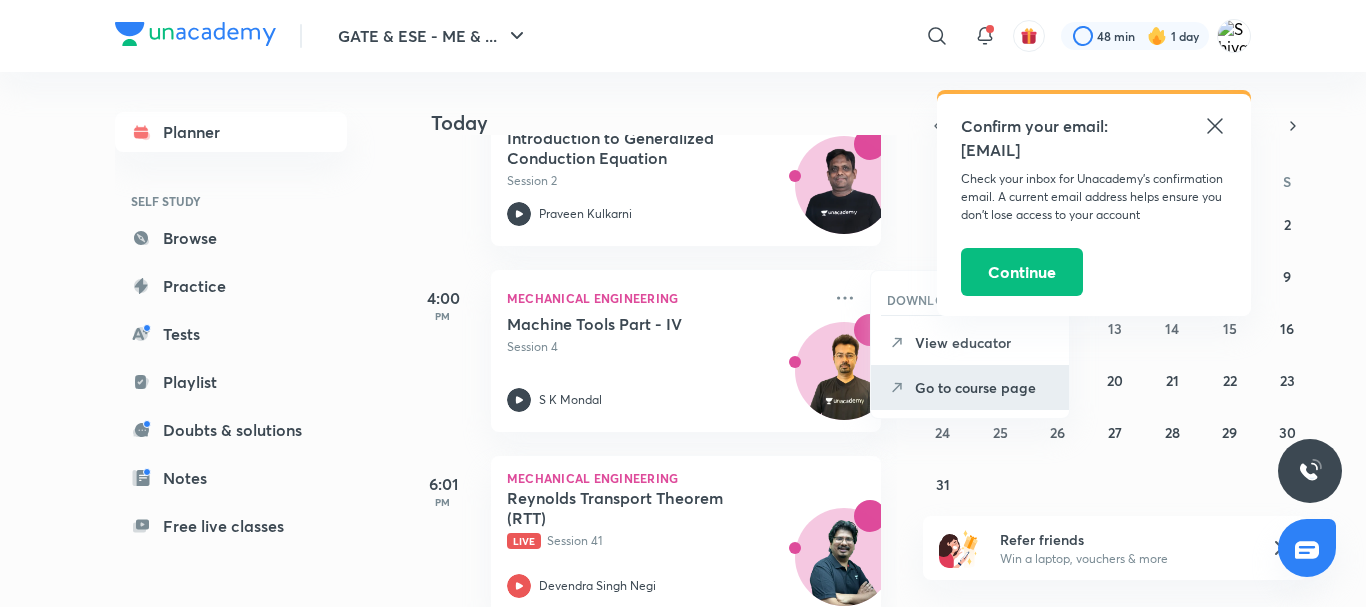 click on "Go to course page" at bounding box center (984, 387) 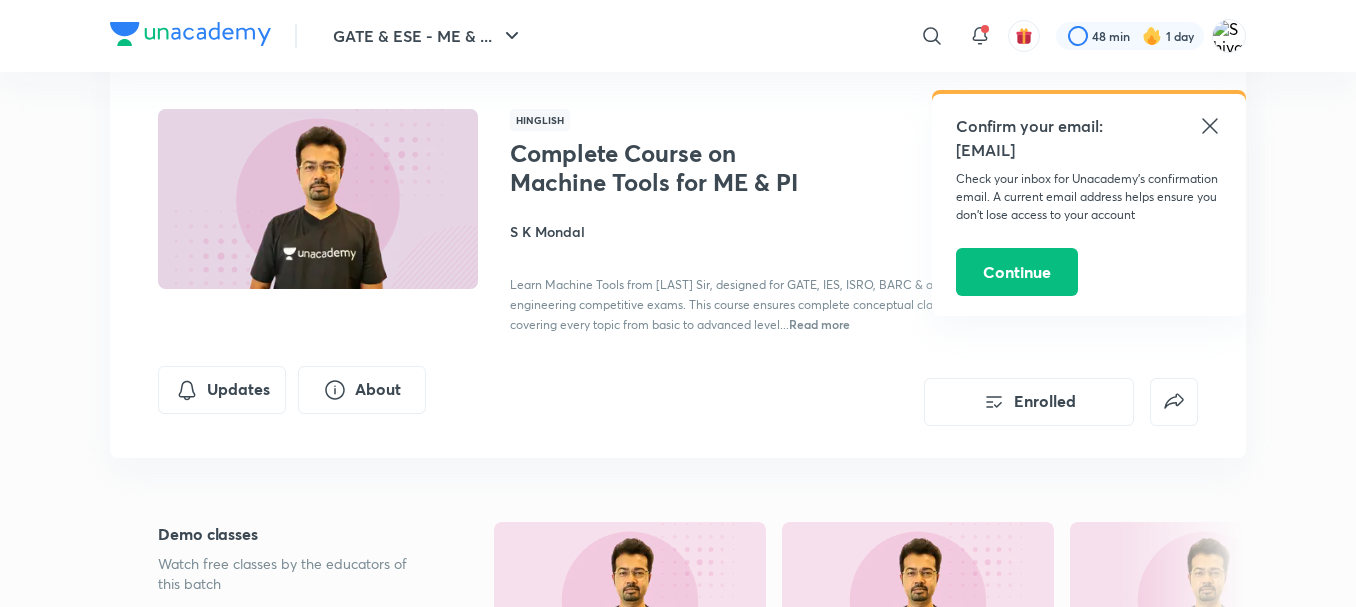 scroll, scrollTop: 102, scrollLeft: 0, axis: vertical 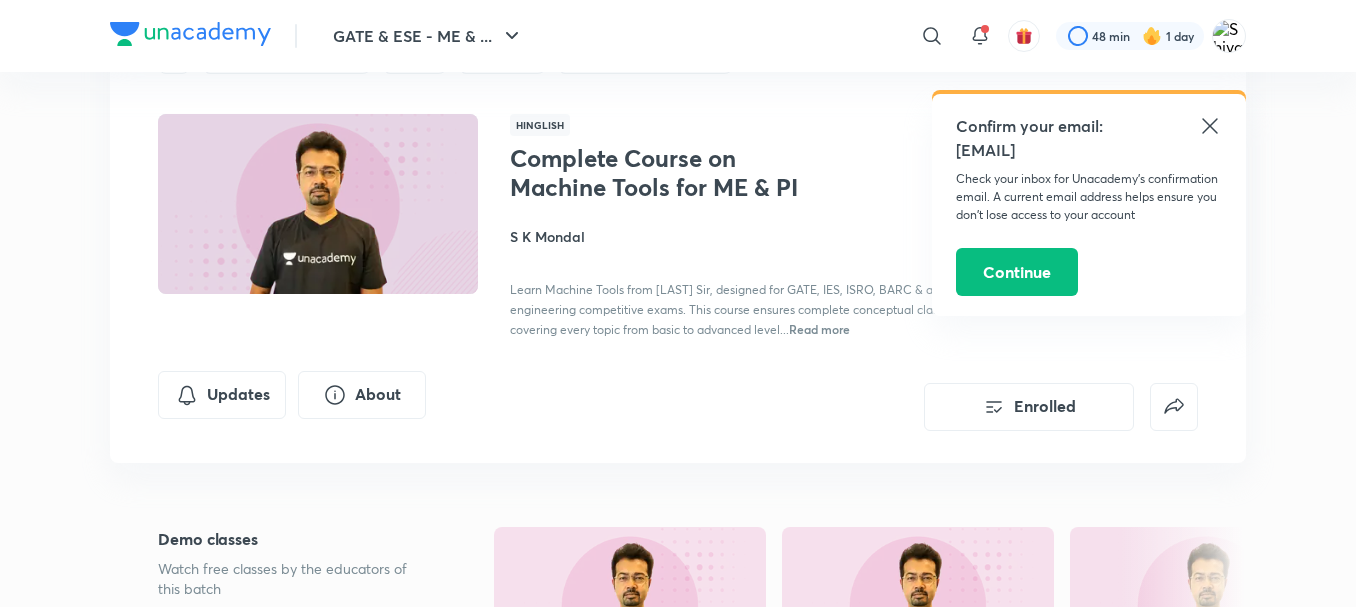 click 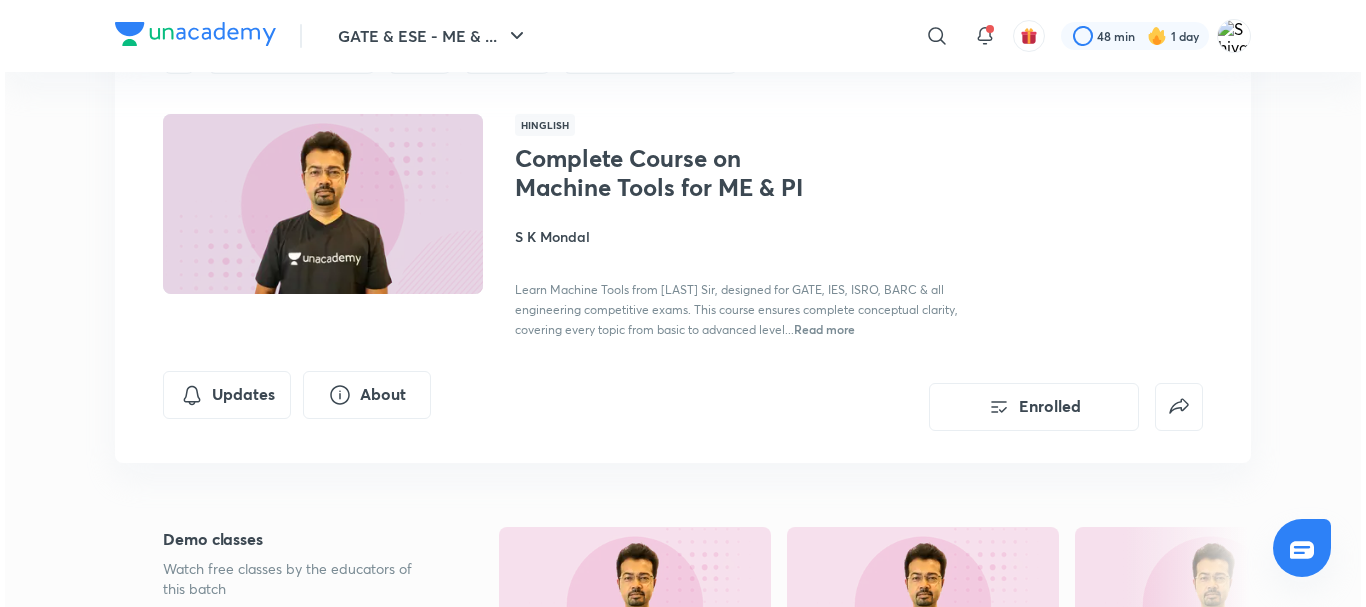 scroll, scrollTop: 0, scrollLeft: 0, axis: both 